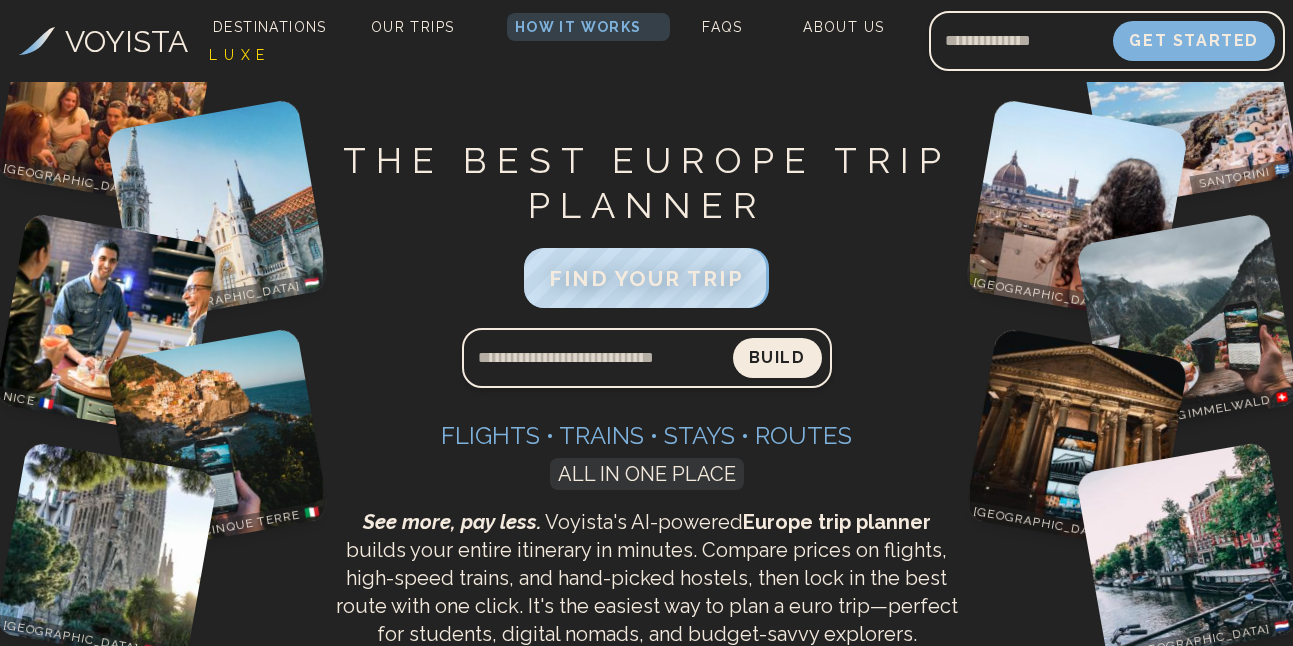 scroll, scrollTop: 0, scrollLeft: 0, axis: both 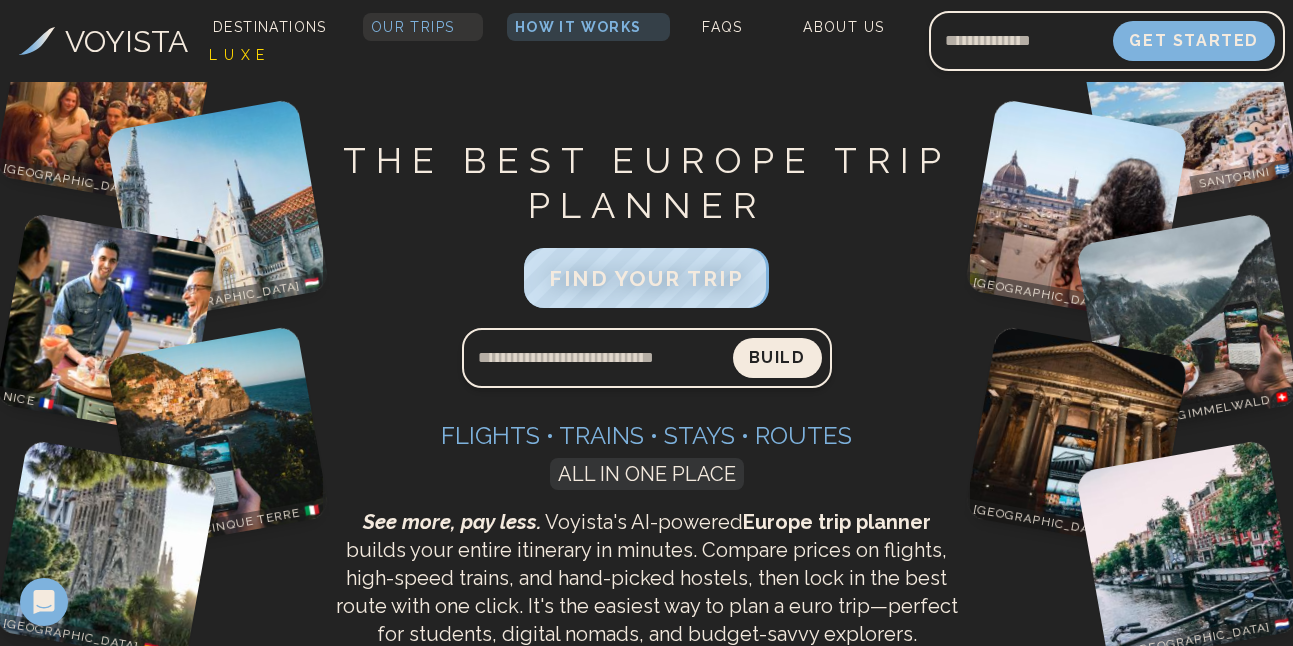 click on "Our Trips" at bounding box center [413, 27] 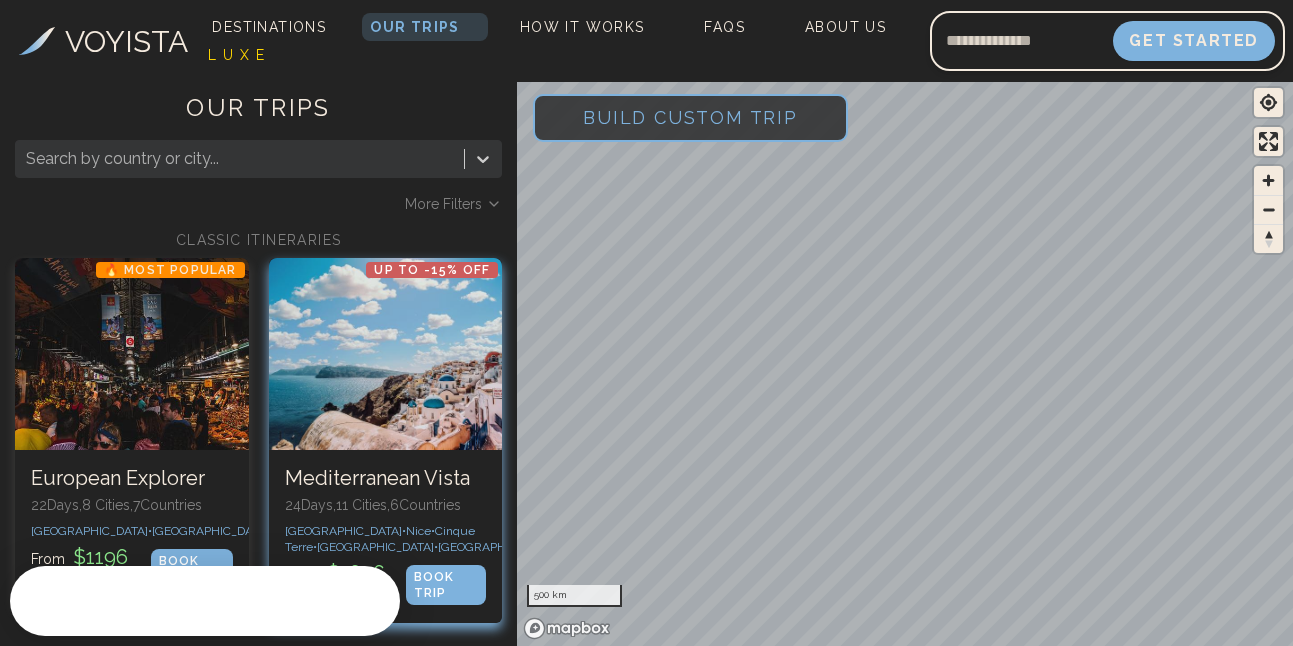 scroll, scrollTop: 67, scrollLeft: 0, axis: vertical 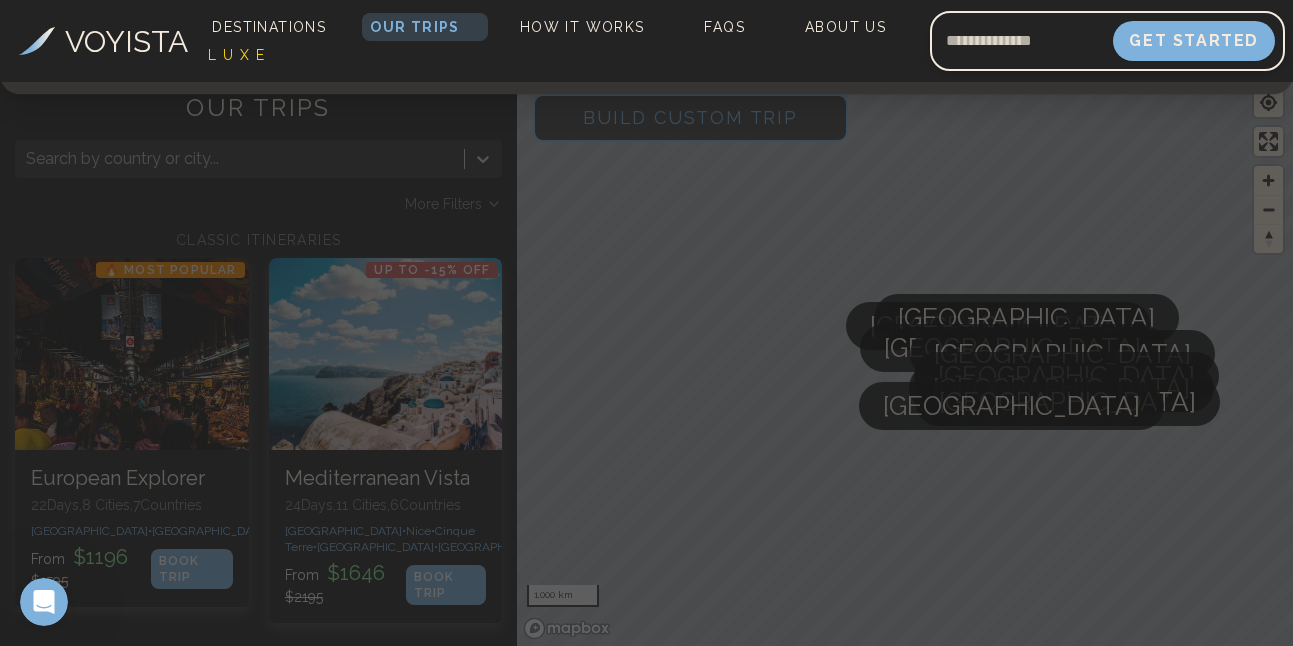 click on "VOYISTA" at bounding box center [126, 41] 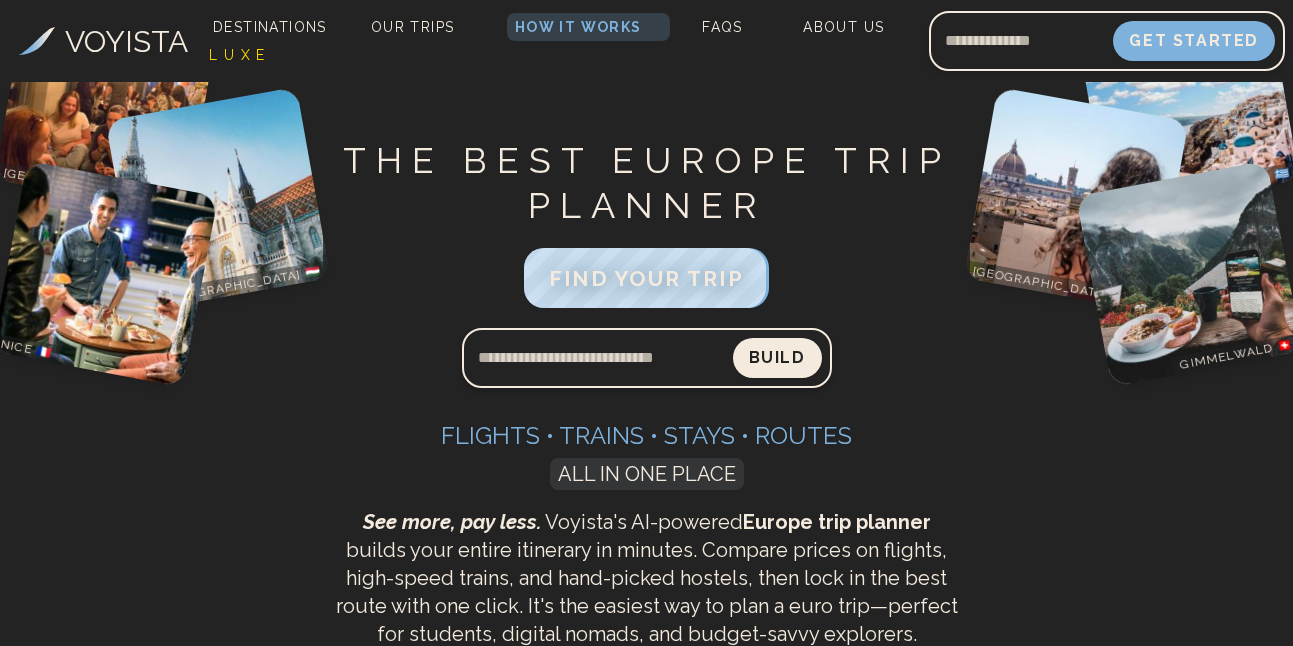 scroll, scrollTop: 0, scrollLeft: 0, axis: both 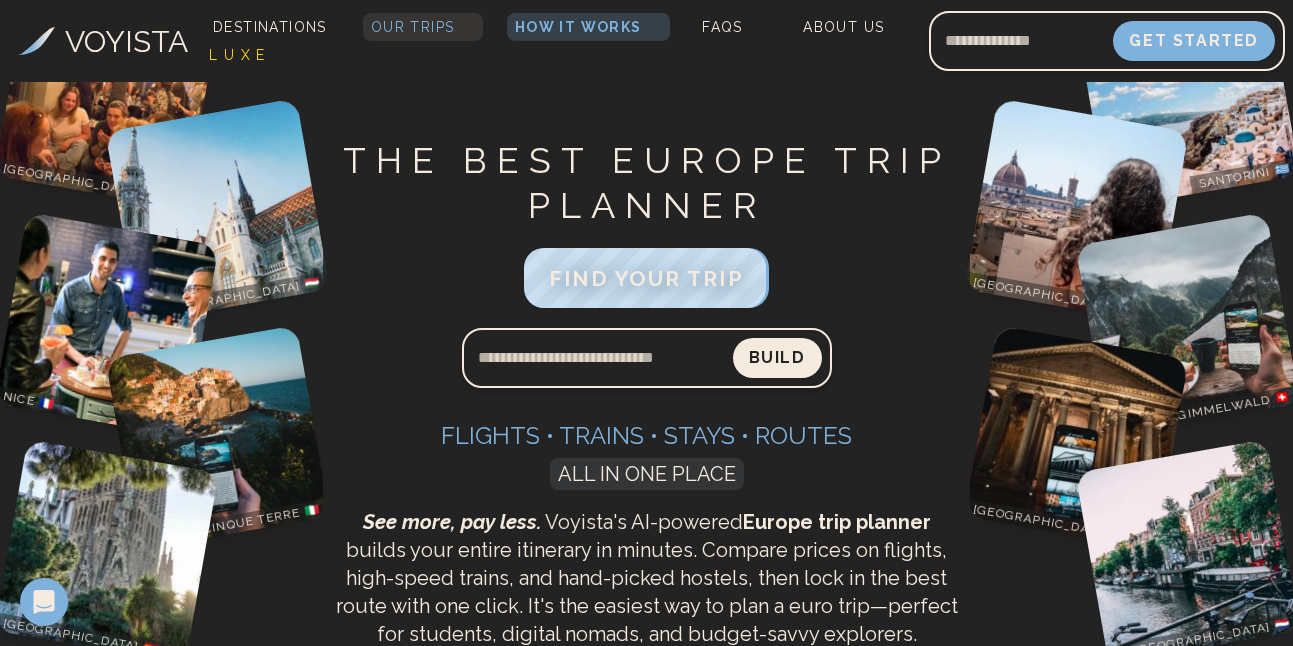 click on "Our Trips" at bounding box center (413, 27) 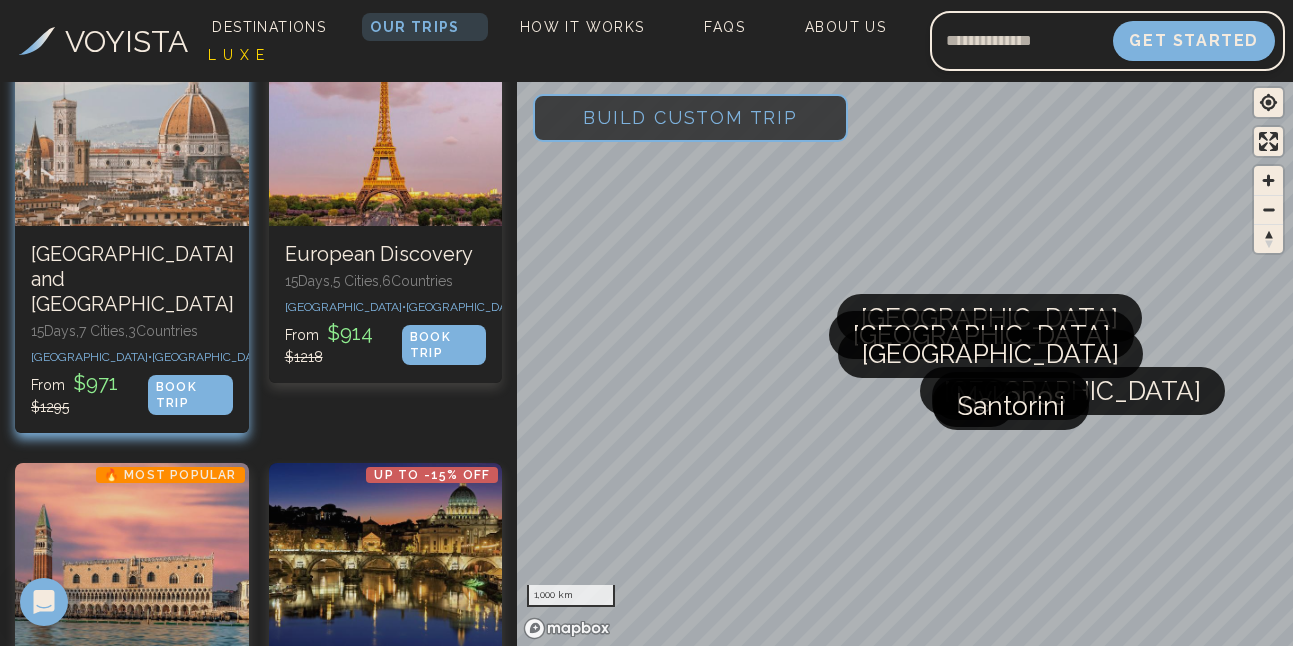 scroll, scrollTop: 632, scrollLeft: 0, axis: vertical 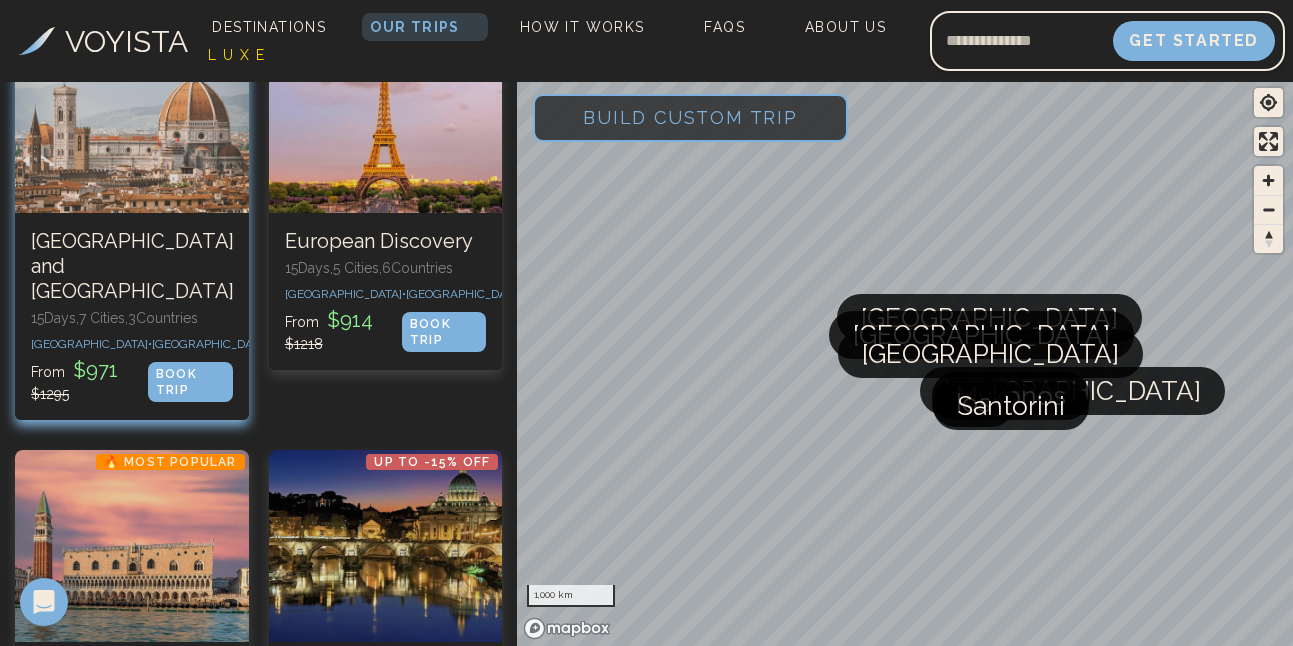 click on "From   $ 971   $ 1295" at bounding box center (89, 380) 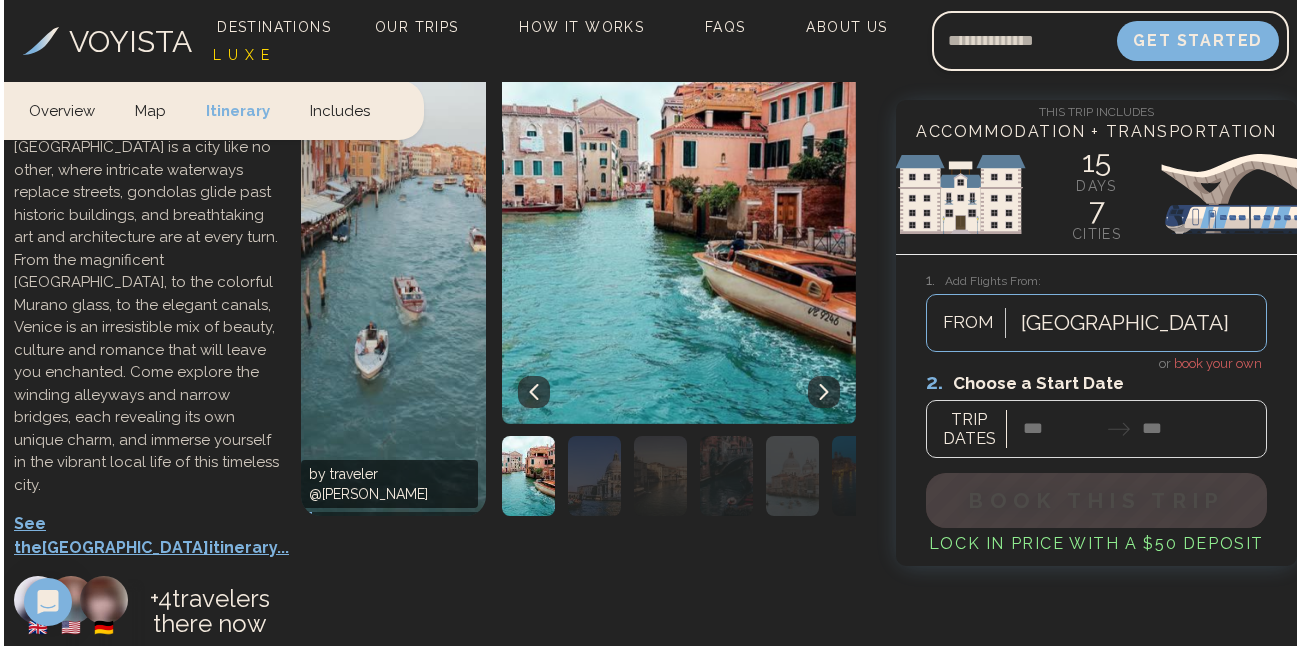 scroll, scrollTop: 919, scrollLeft: 0, axis: vertical 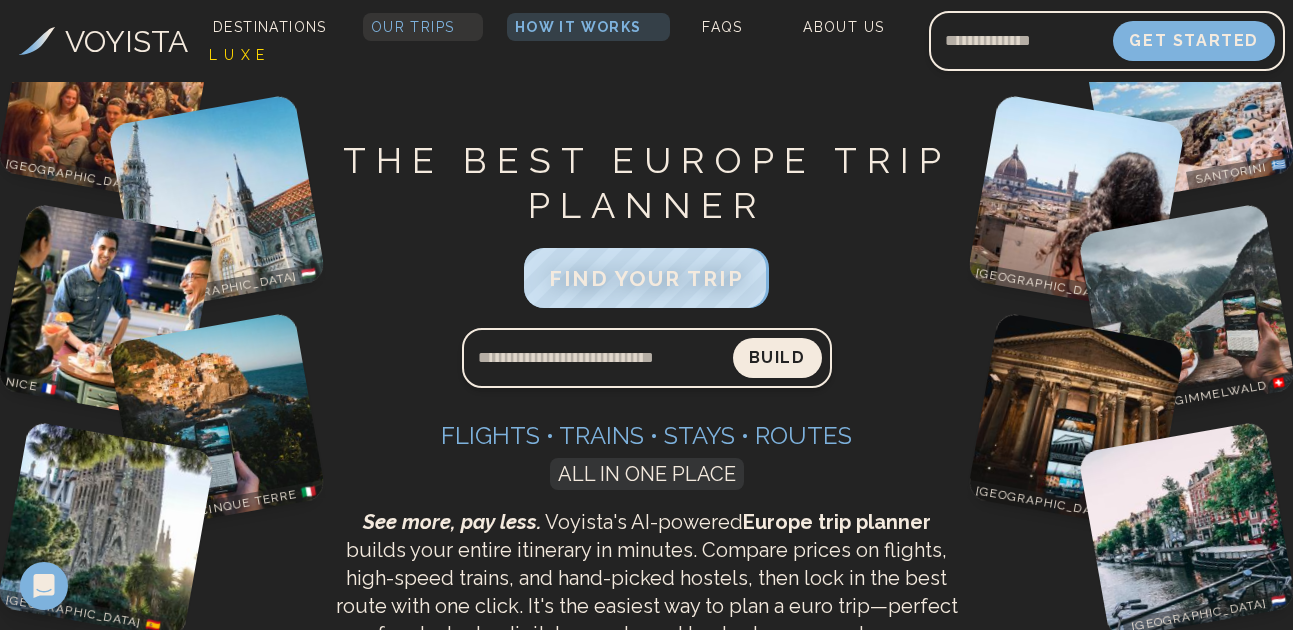 click on "Our Trips" at bounding box center (413, 27) 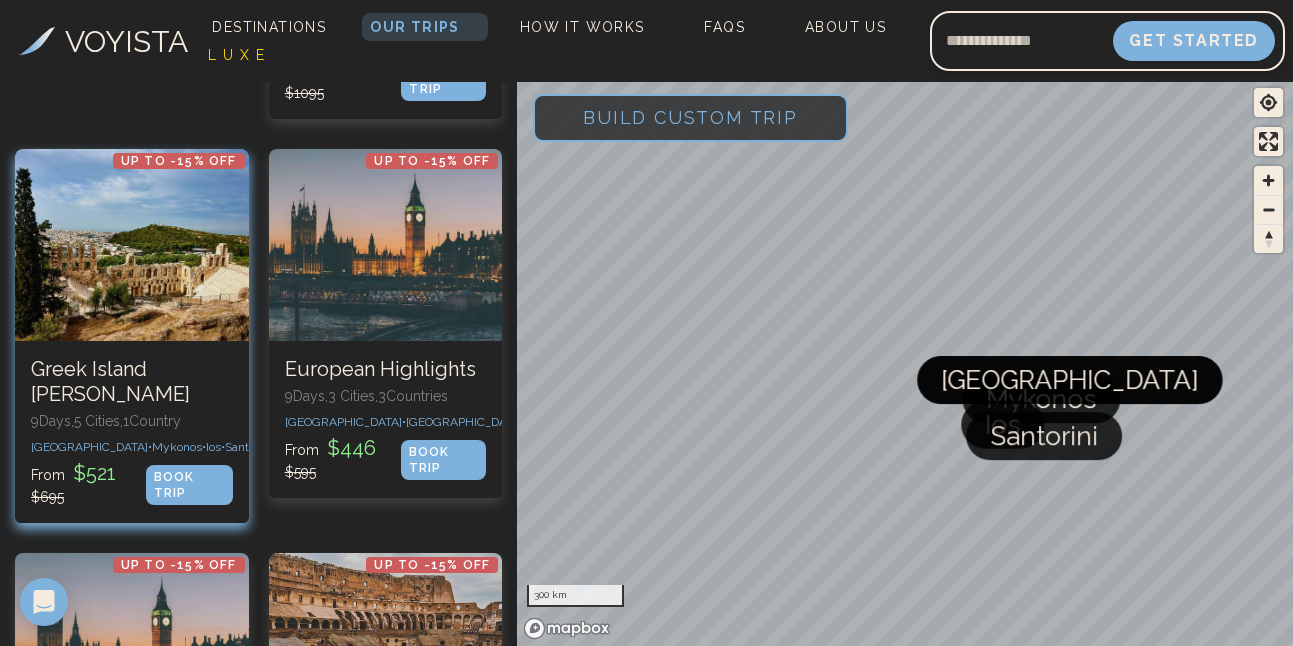 scroll, scrollTop: 1380, scrollLeft: 0, axis: vertical 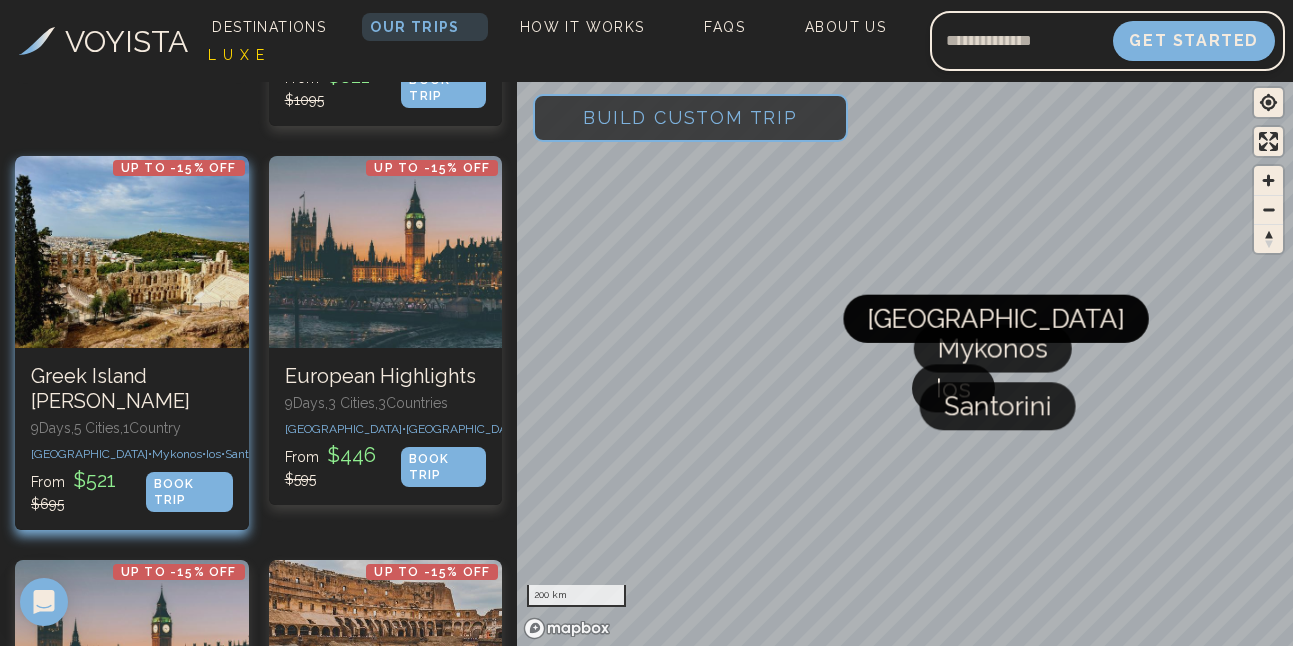 click at bounding box center (132, 252) 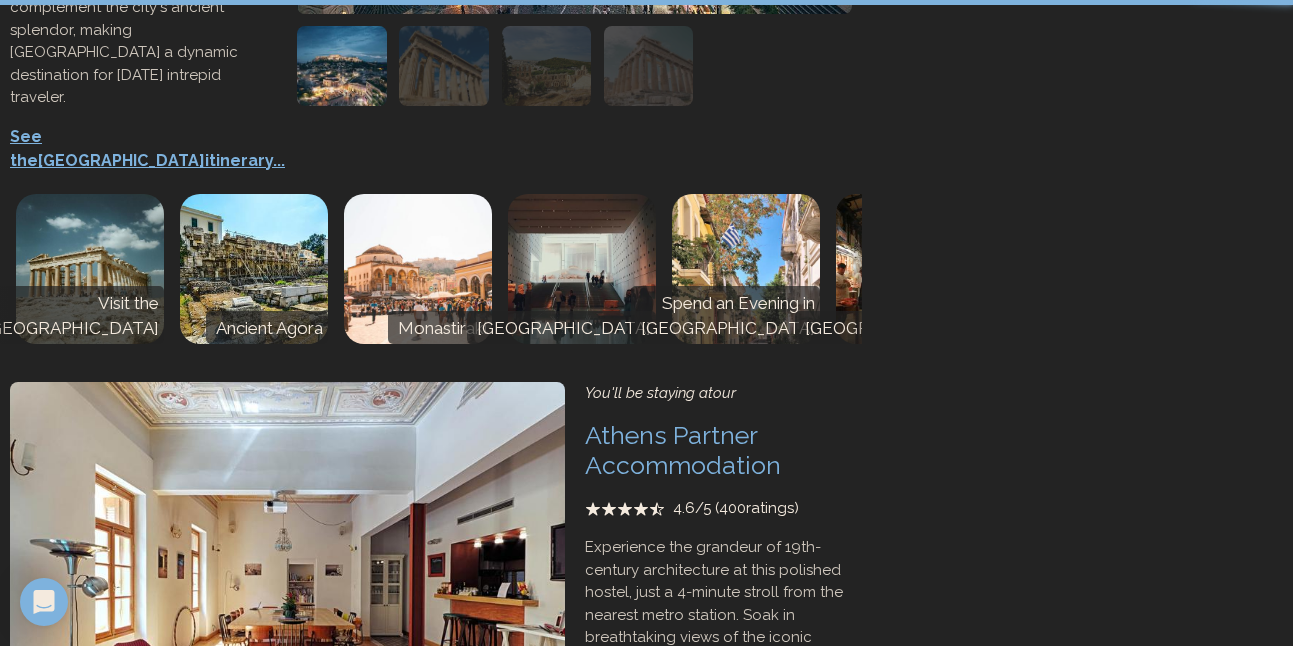 scroll, scrollTop: 0, scrollLeft: 0, axis: both 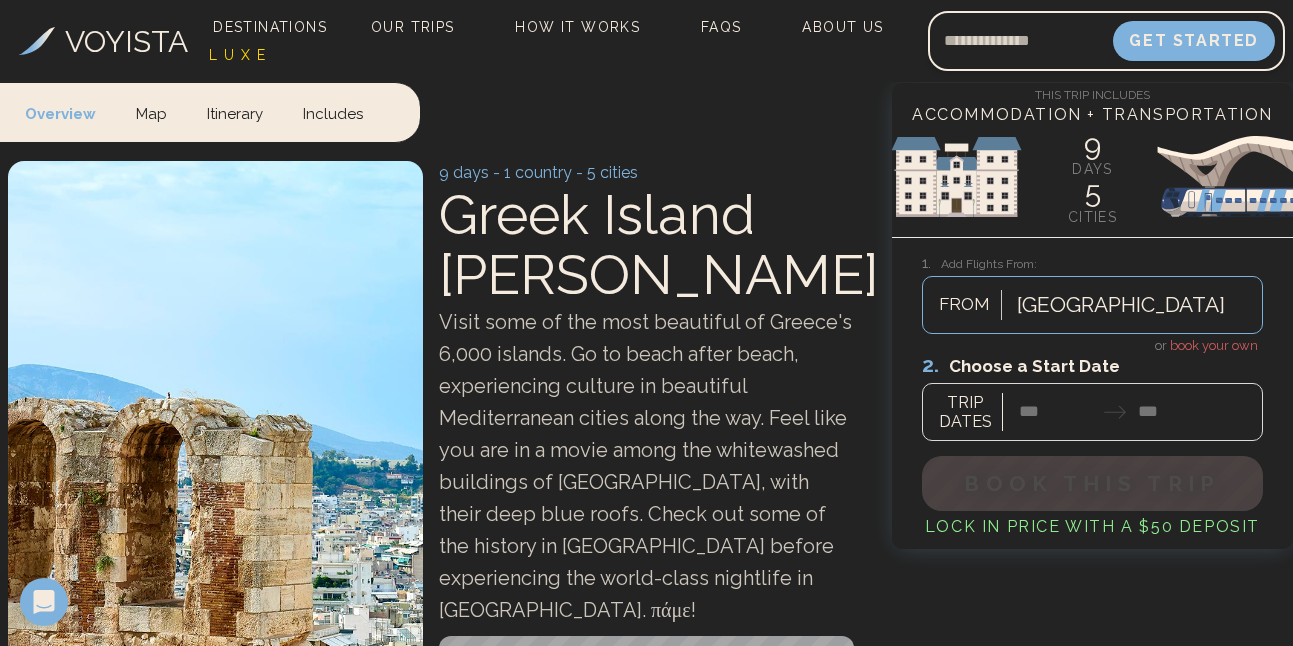 click at bounding box center [1092, 396] 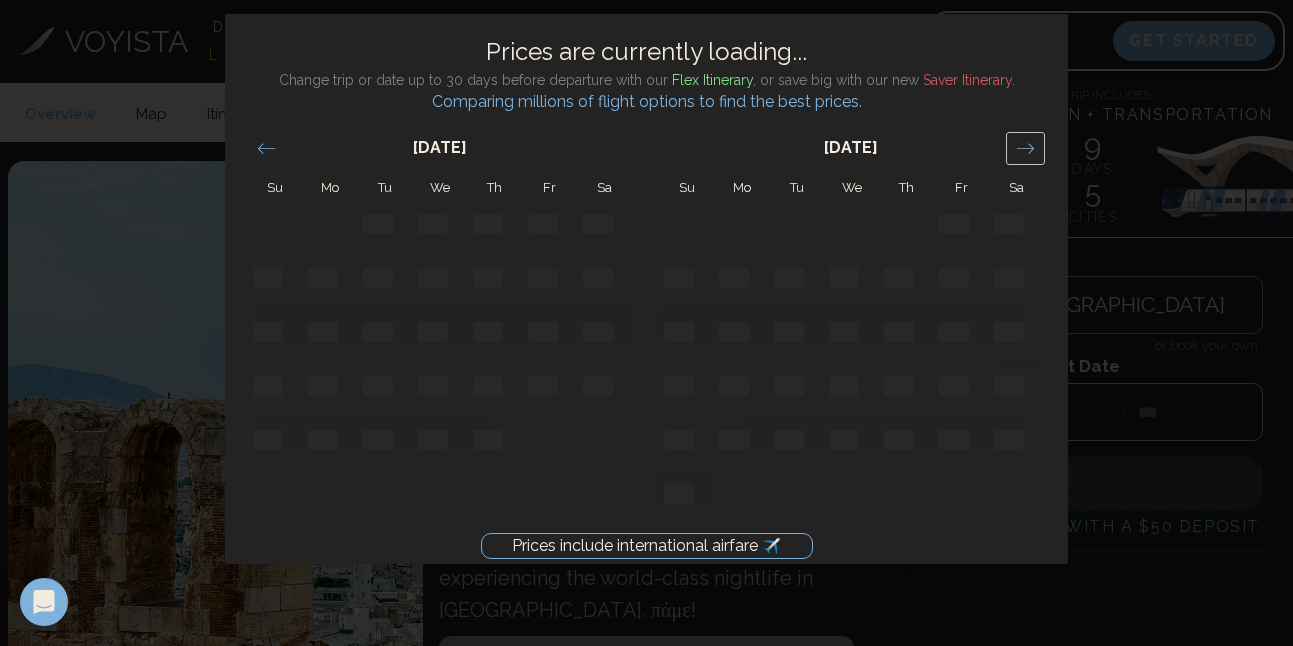click 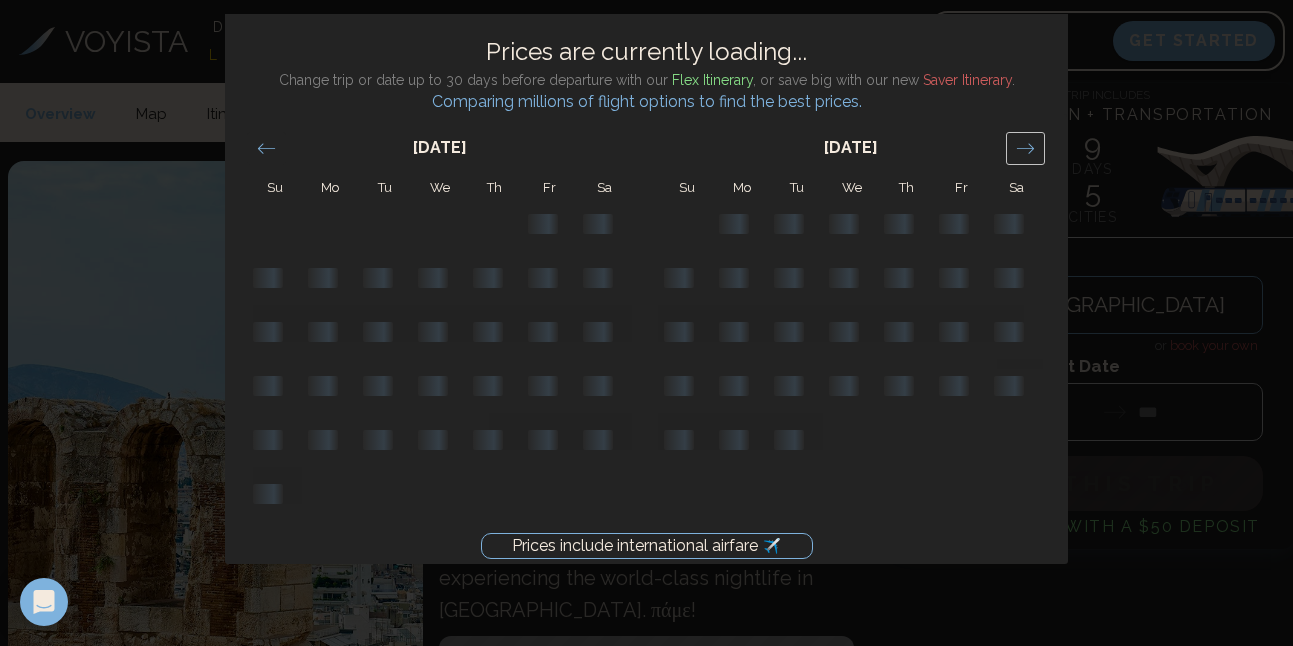 click 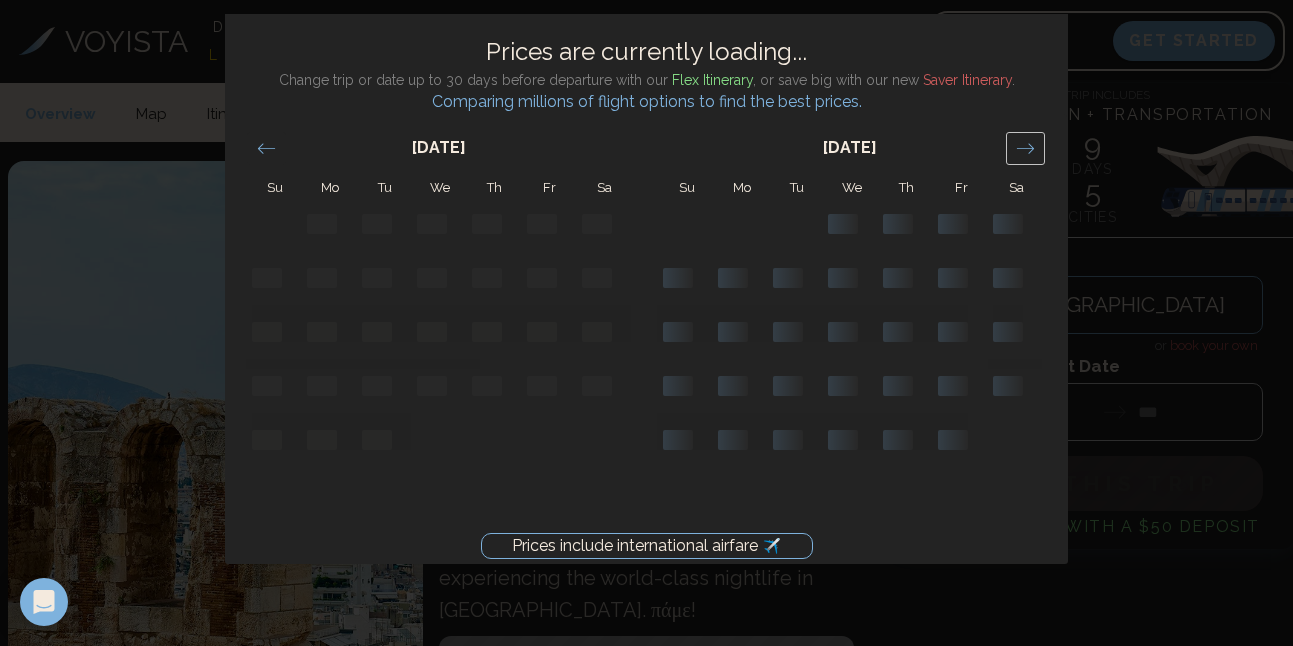 click 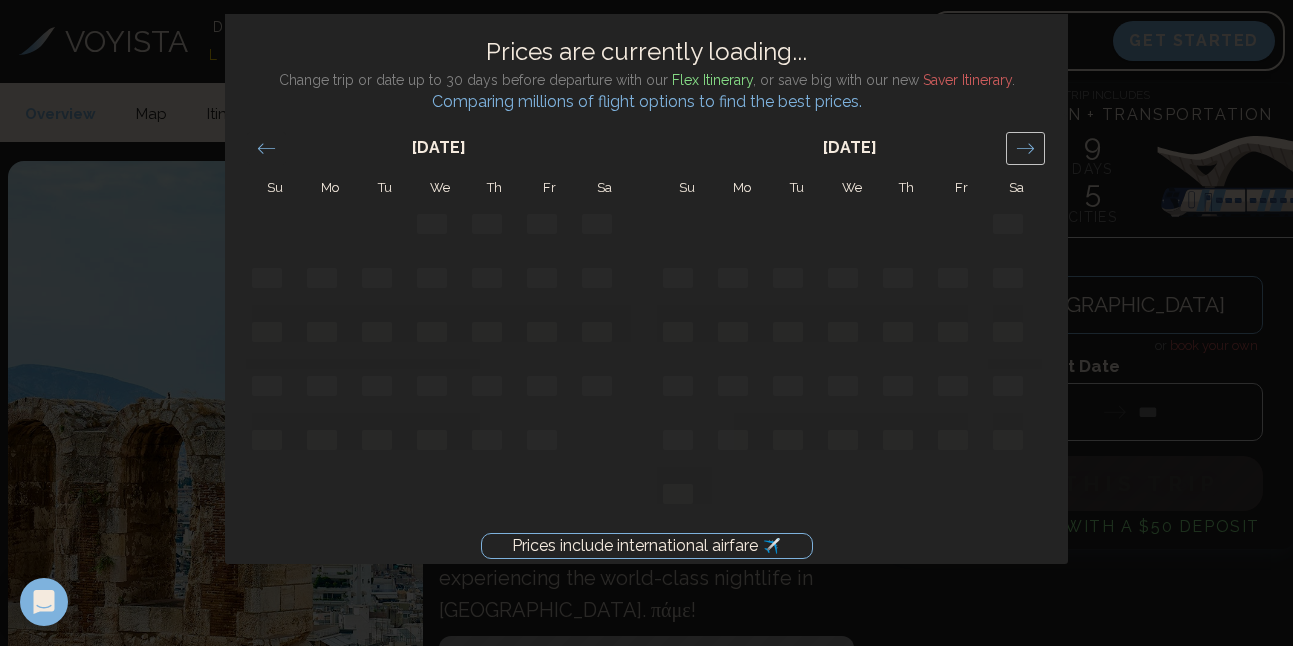 click 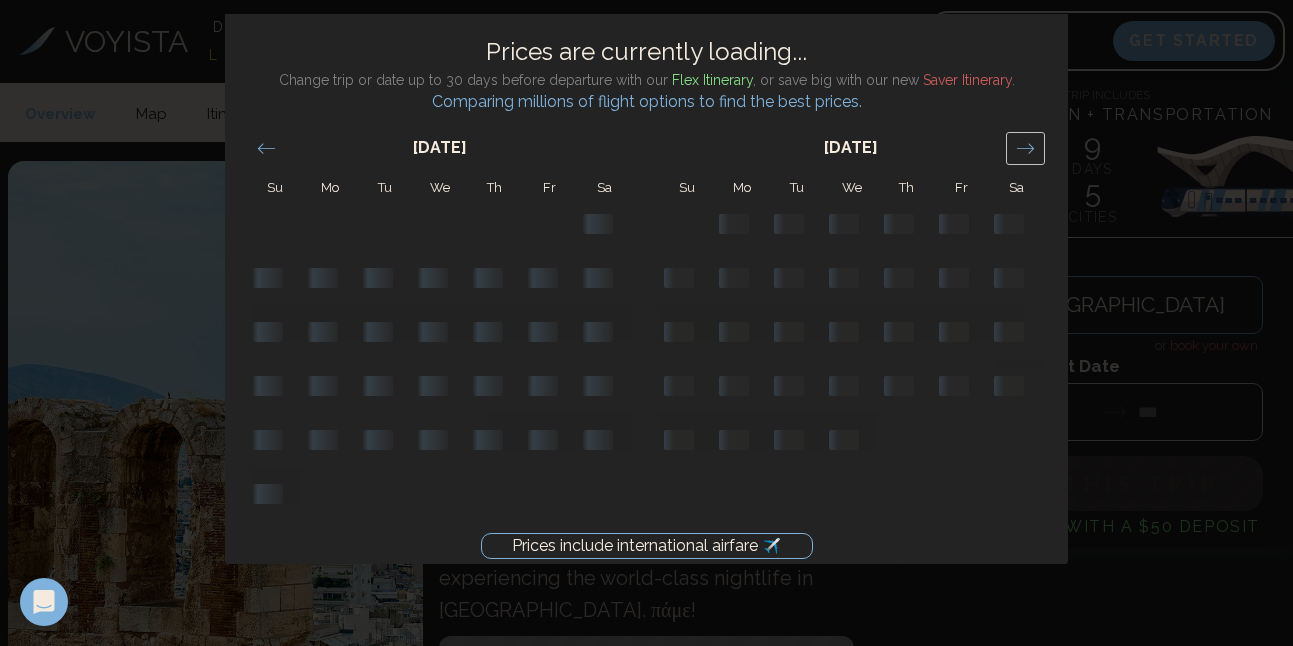 click 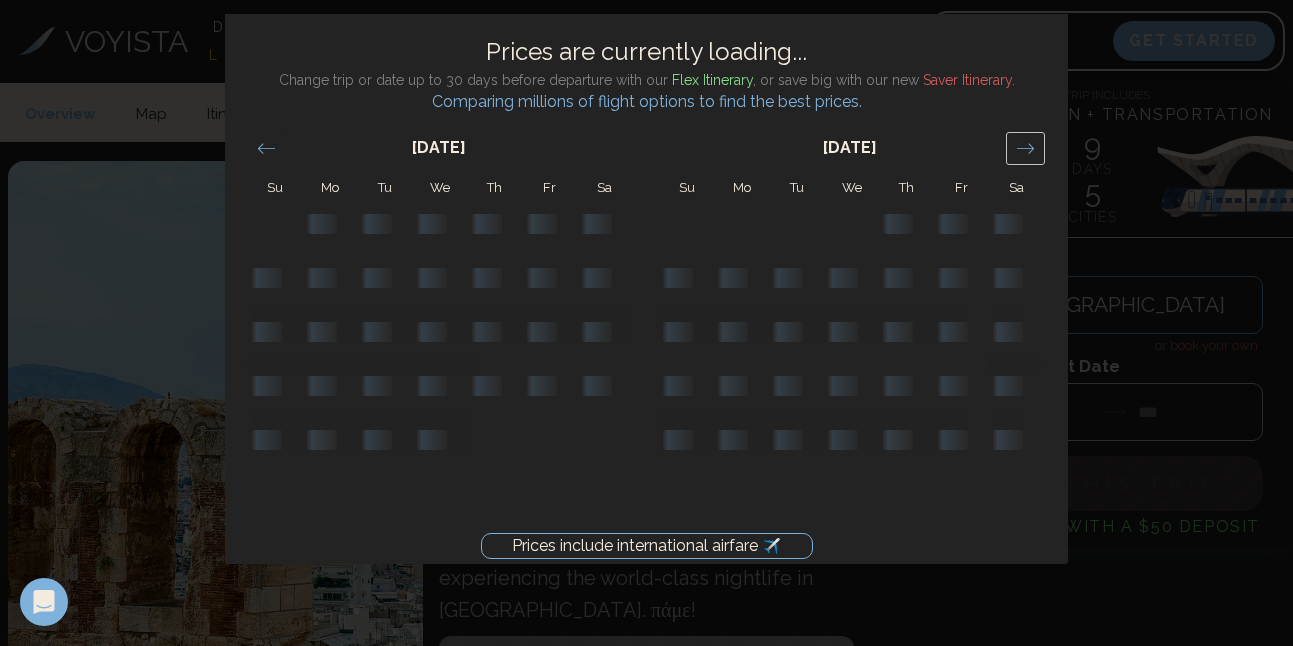 click 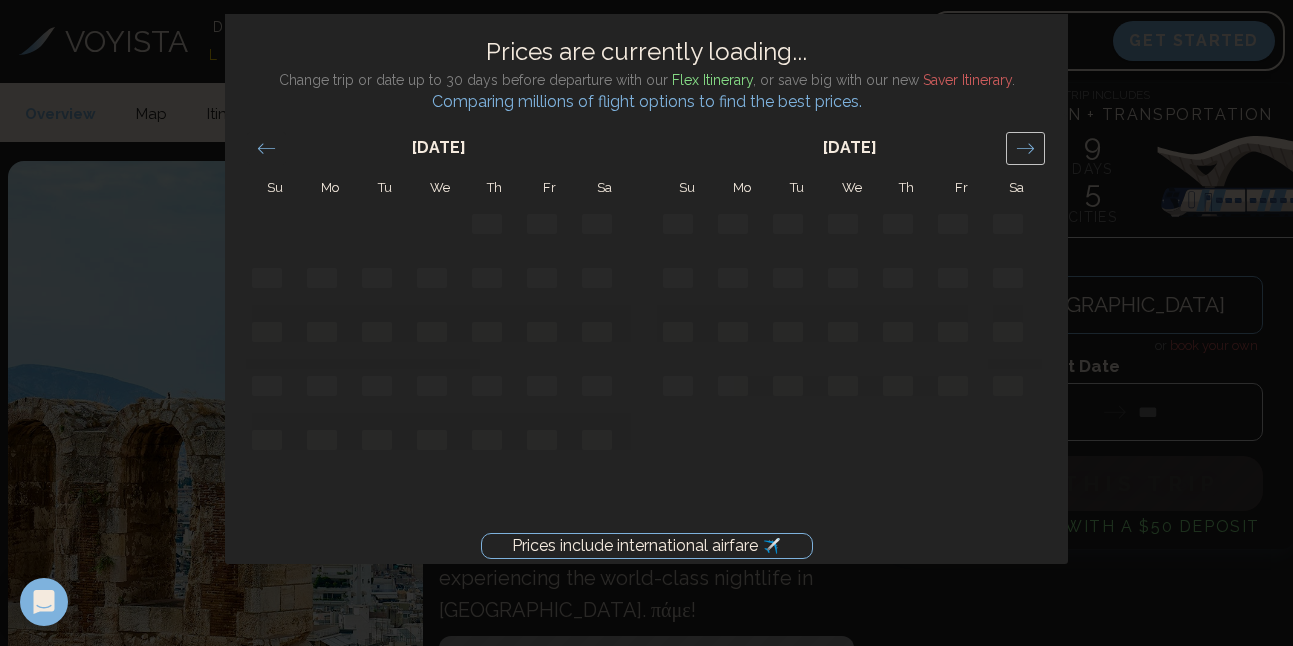 click 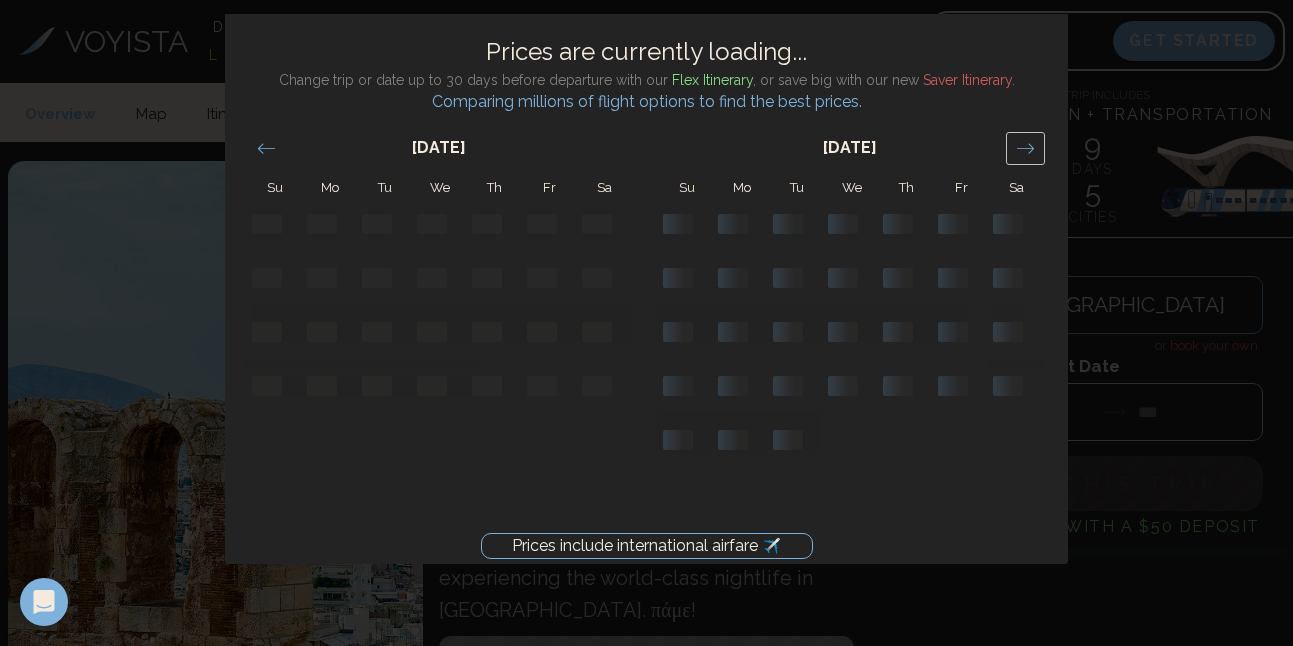 click 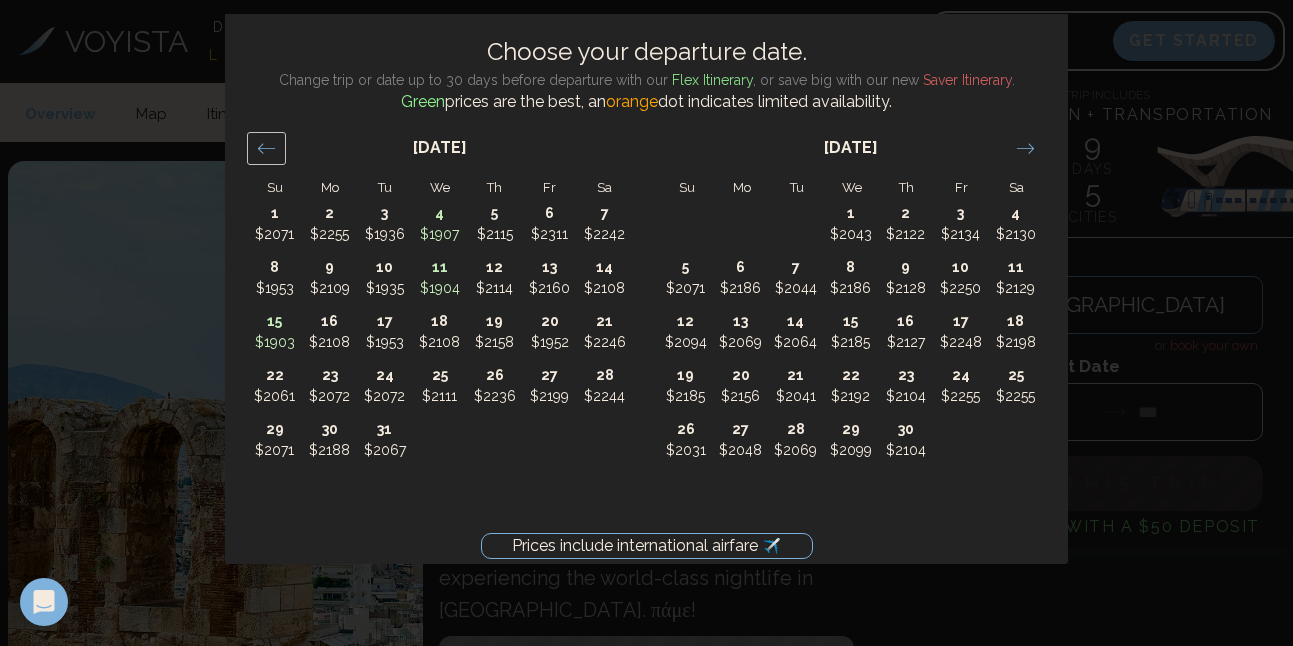 click 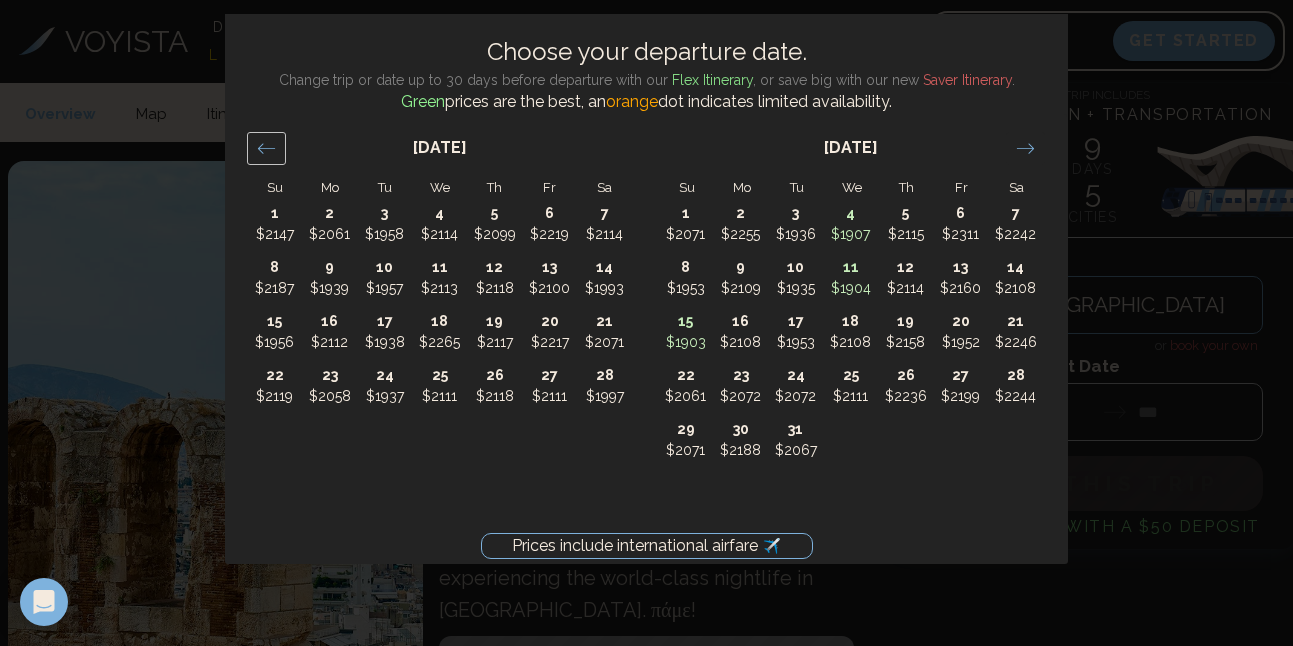 click 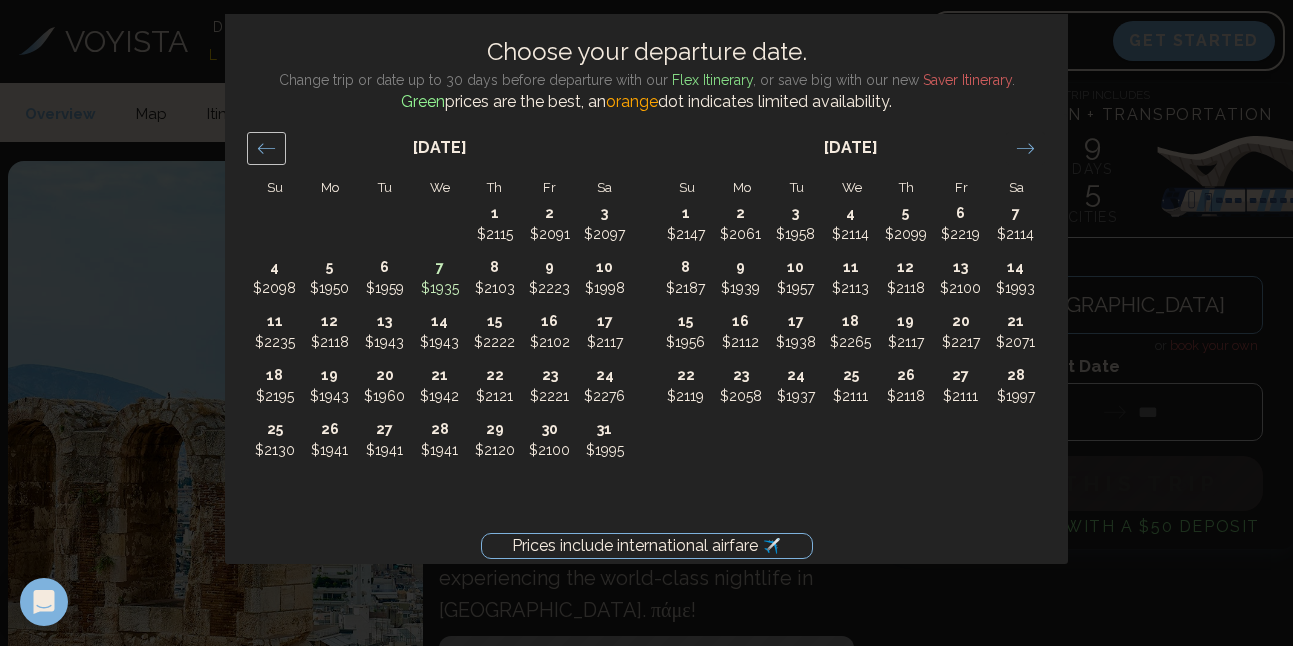 click 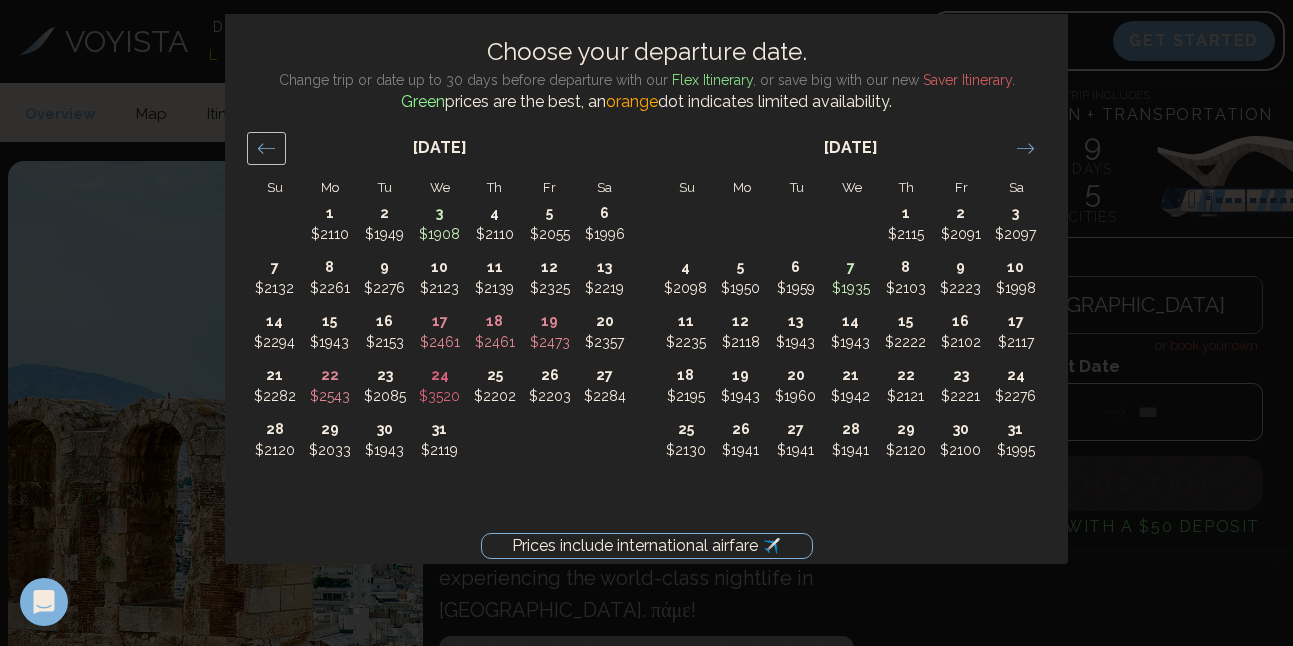 click 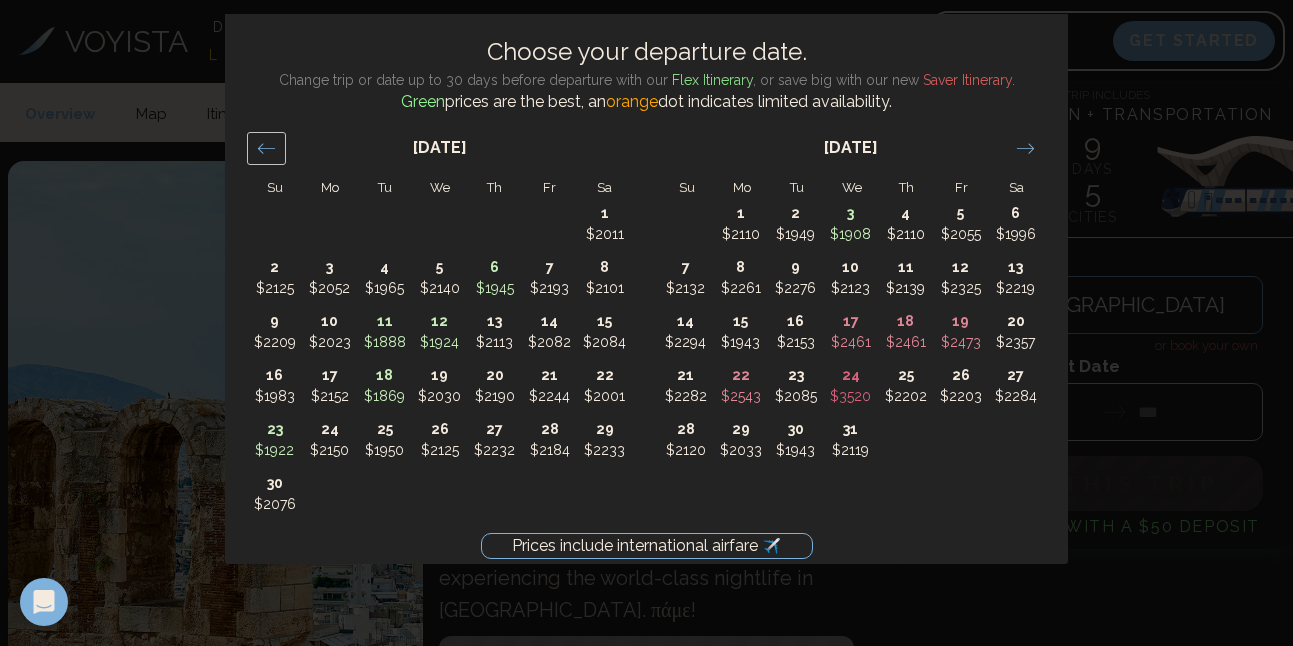 click 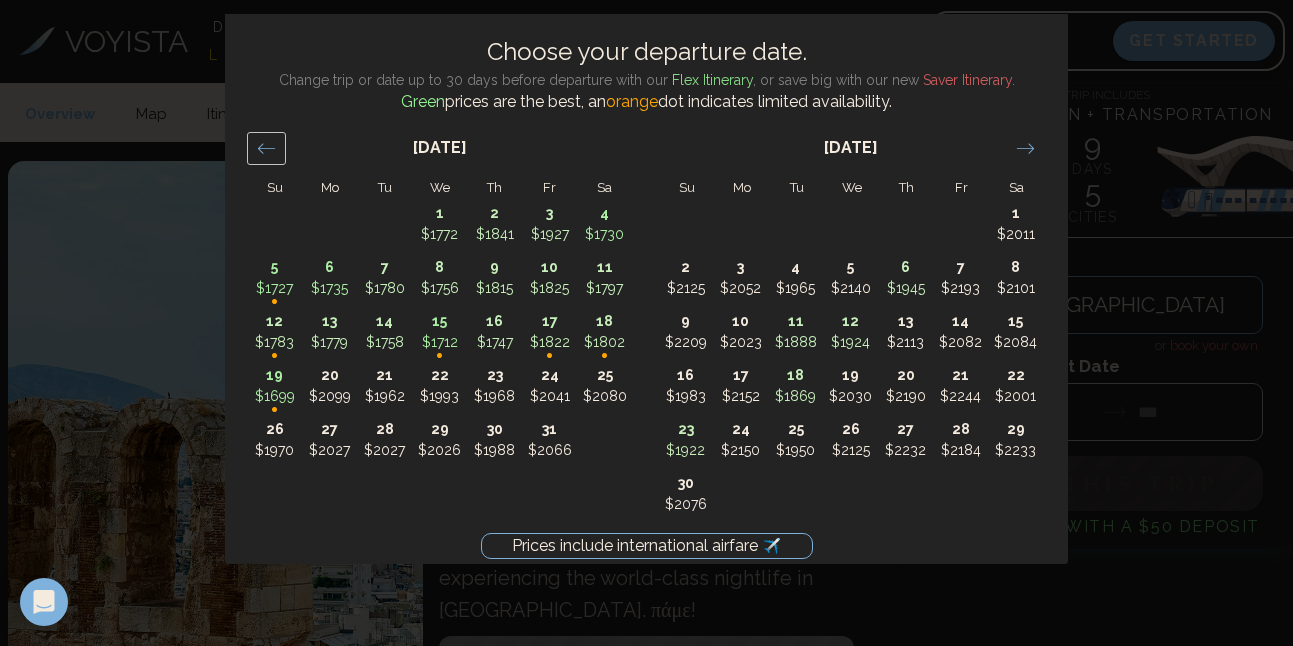 click 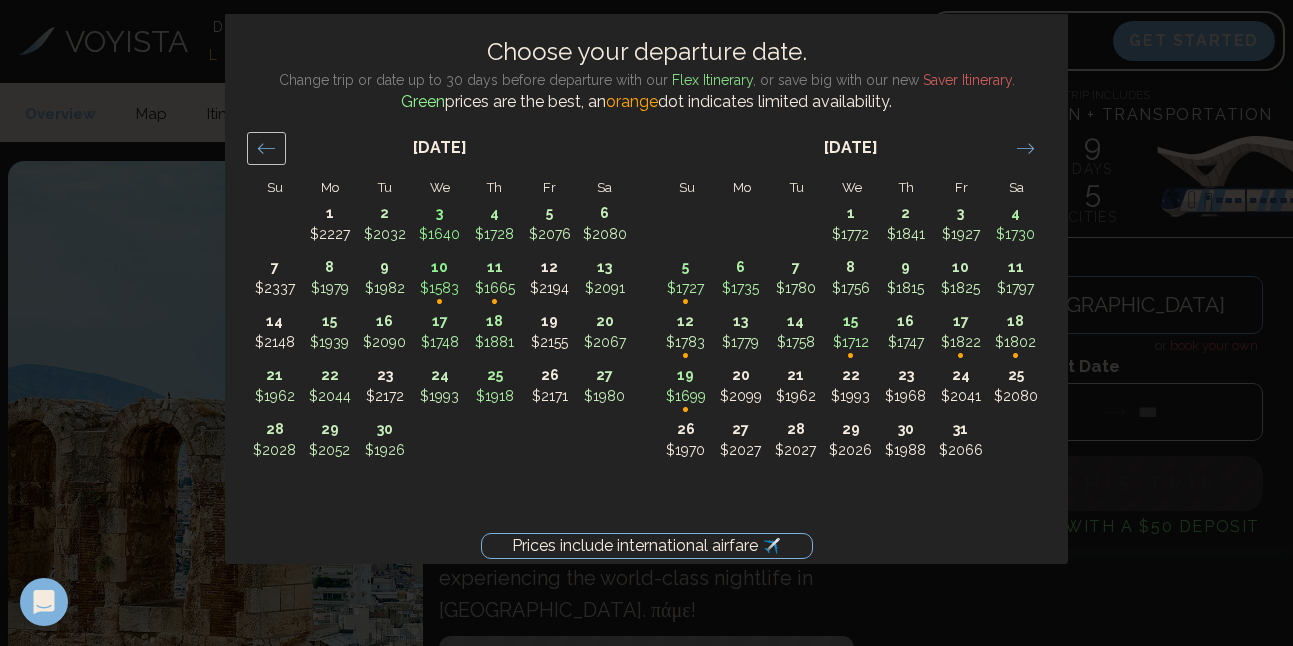 click 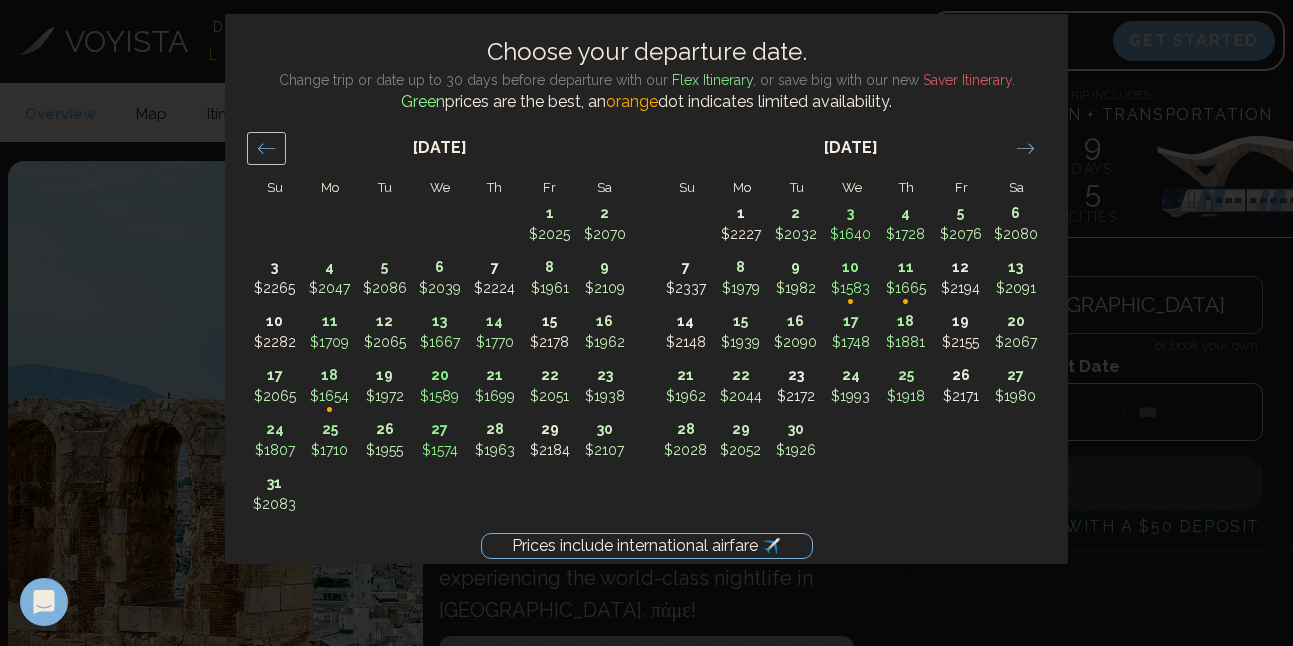click 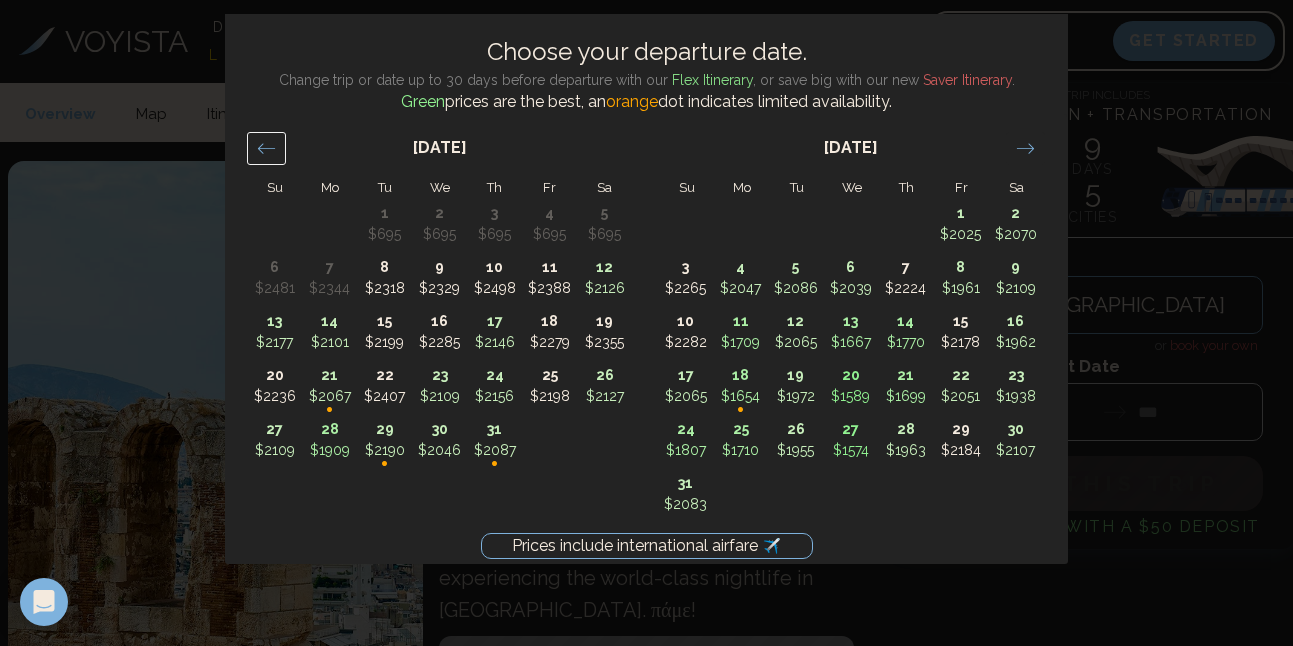 click 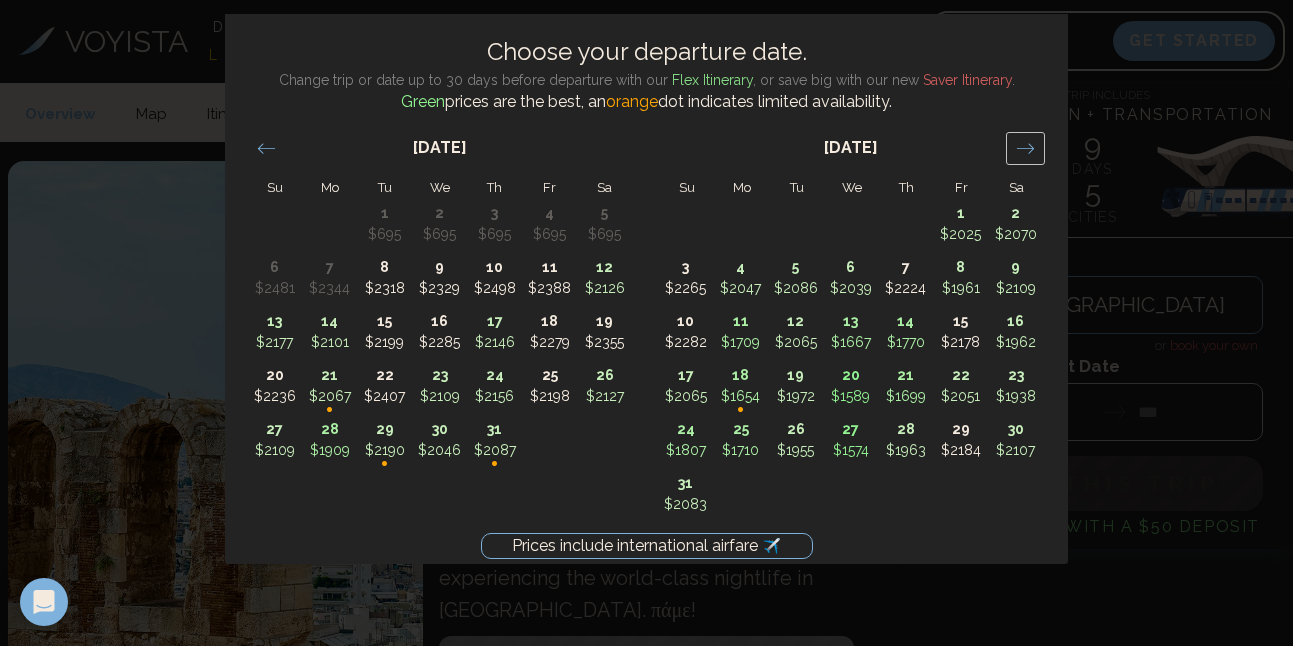 click 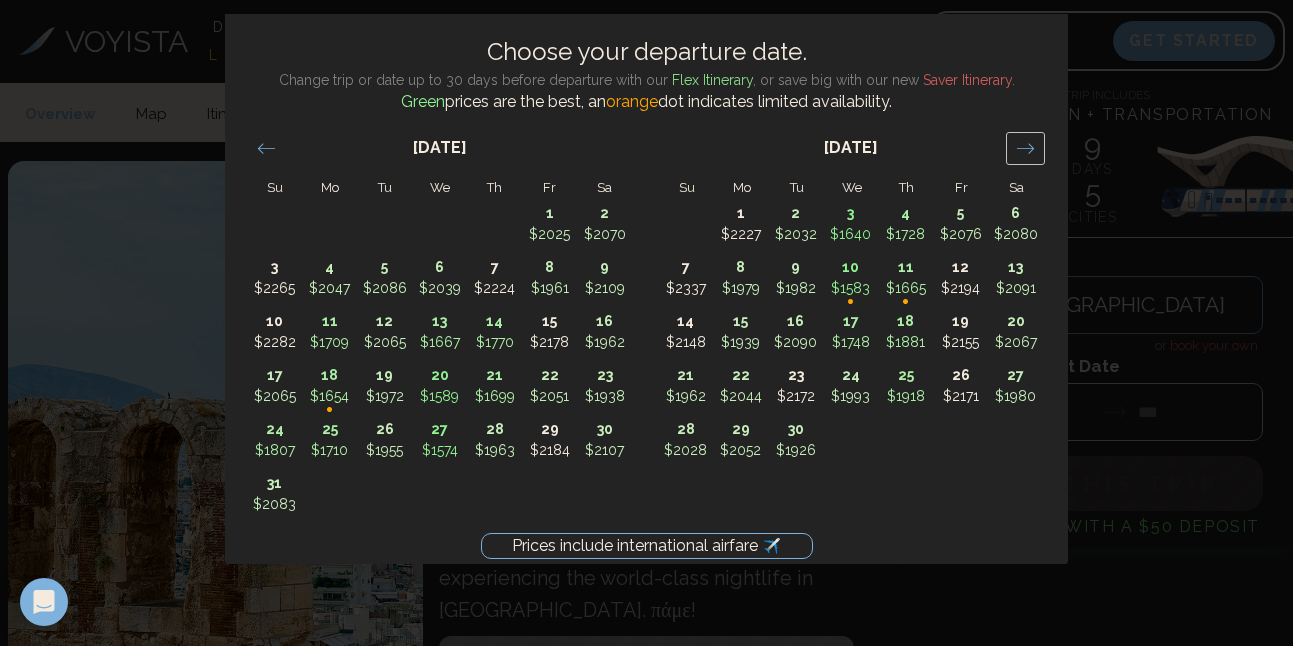 click 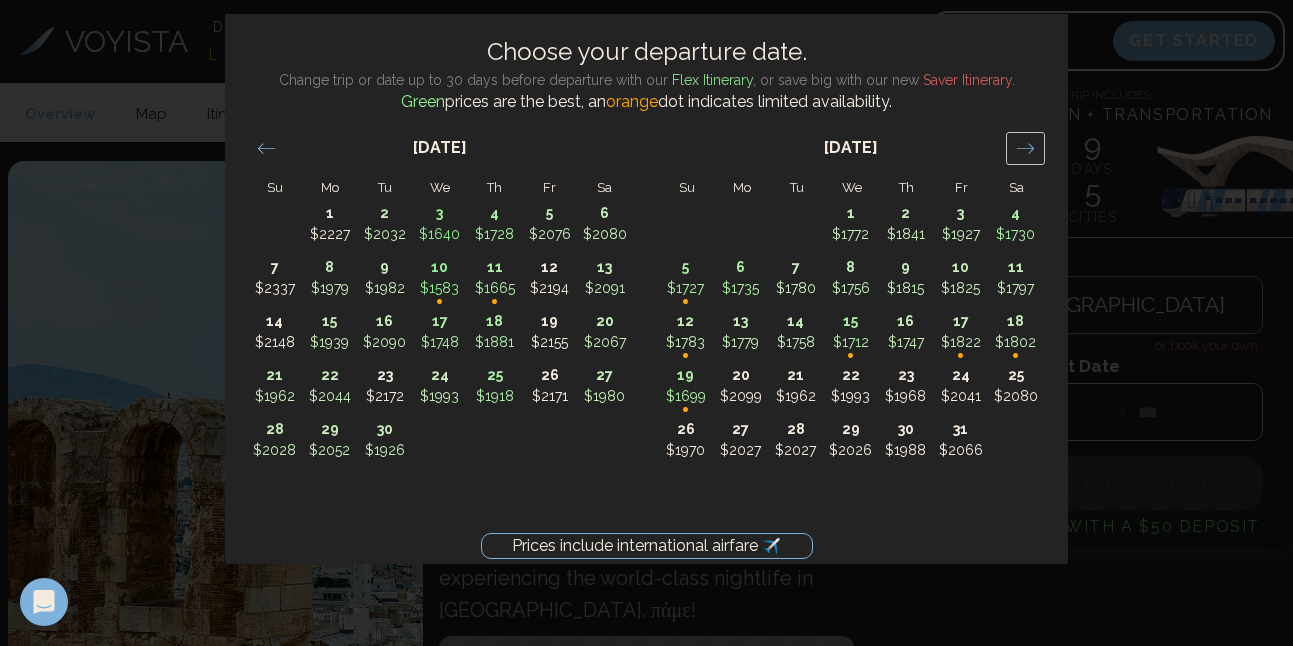 click 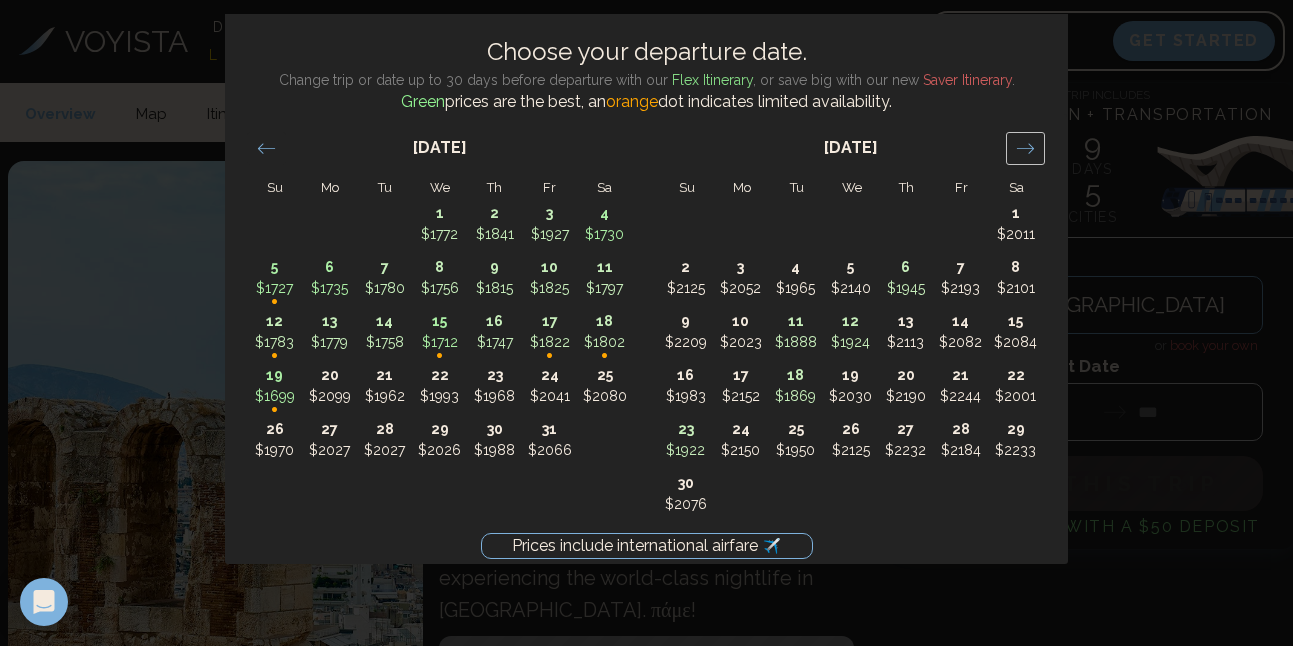 click 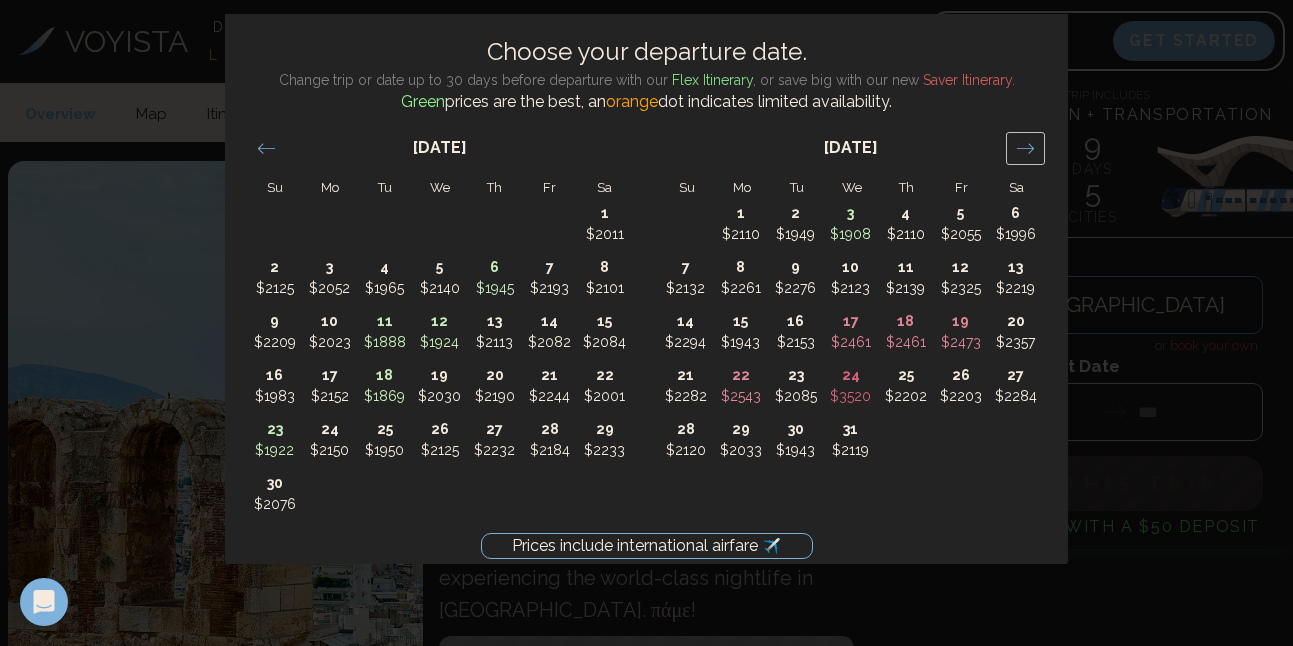 click 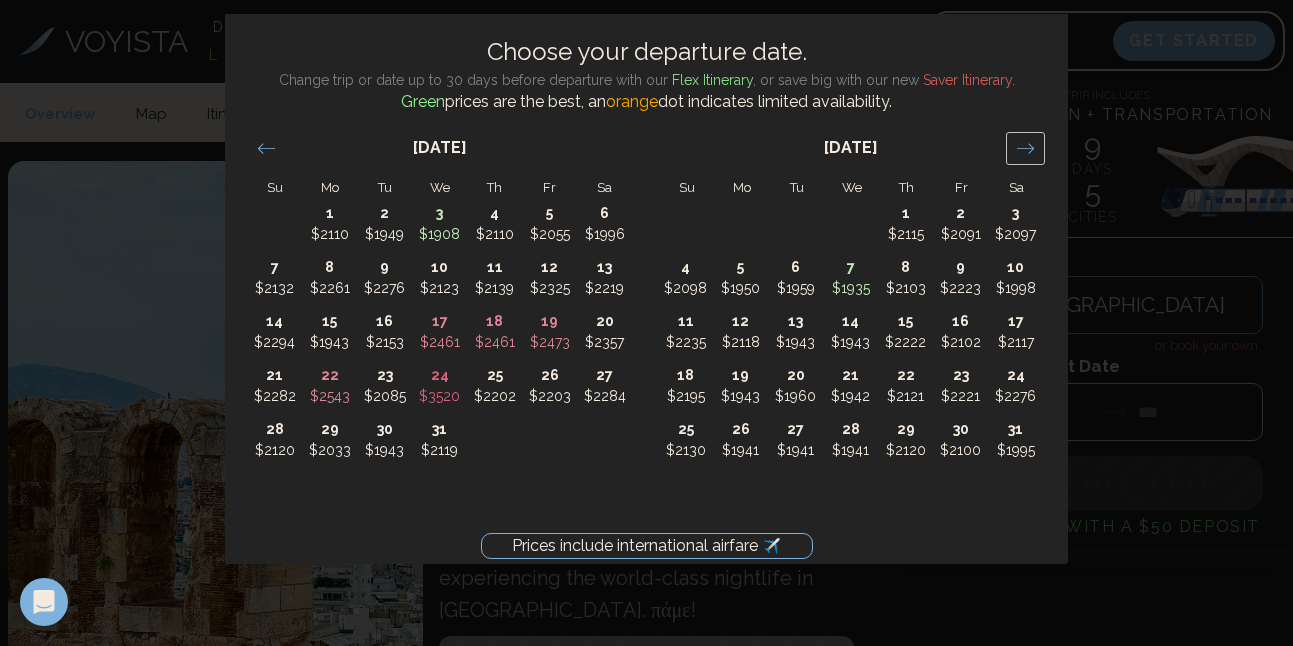 click 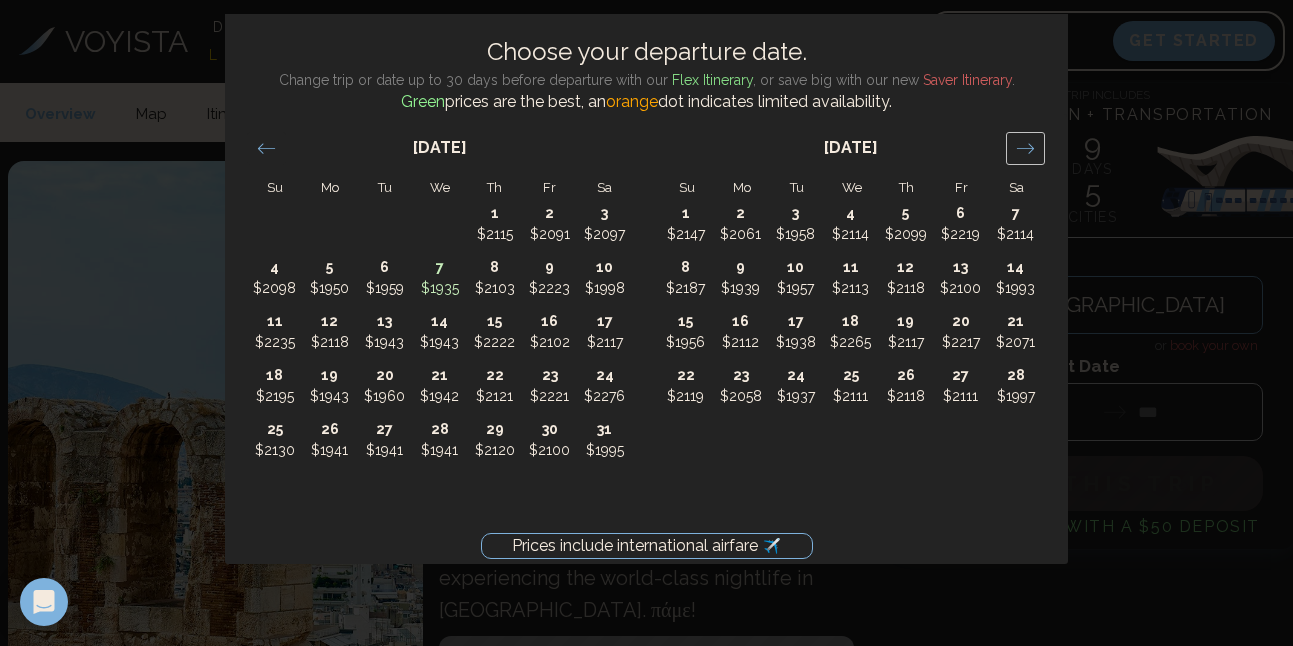 click 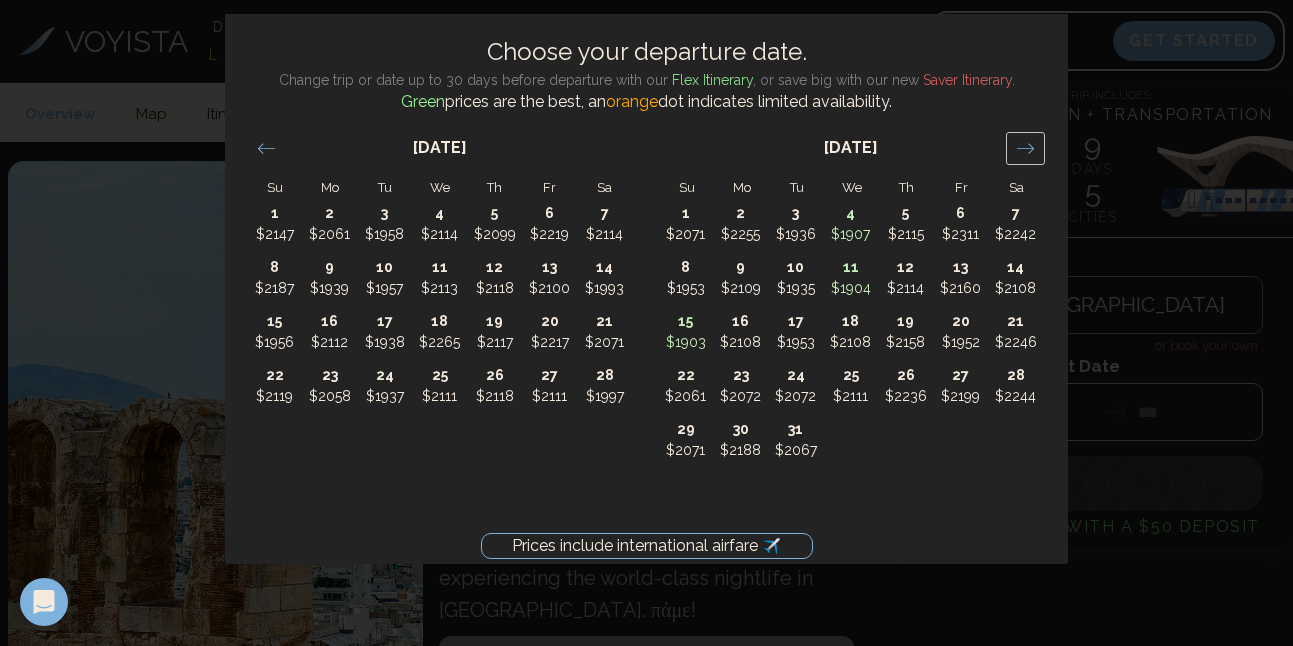 click 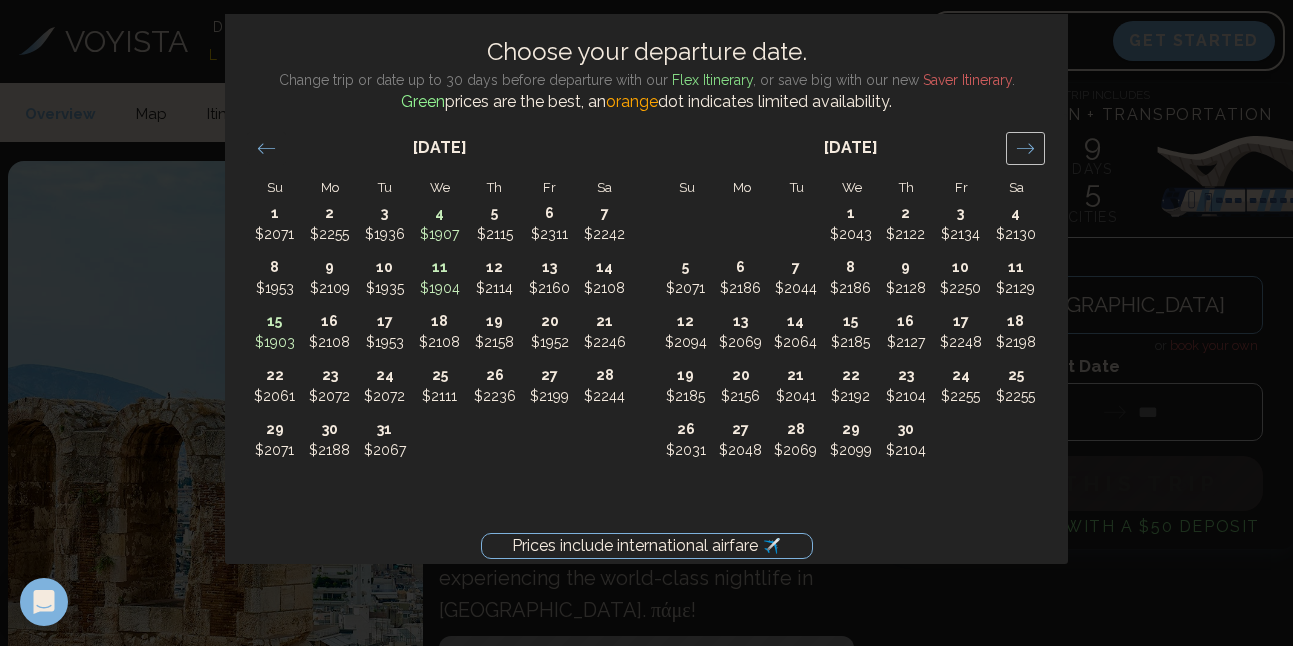 click 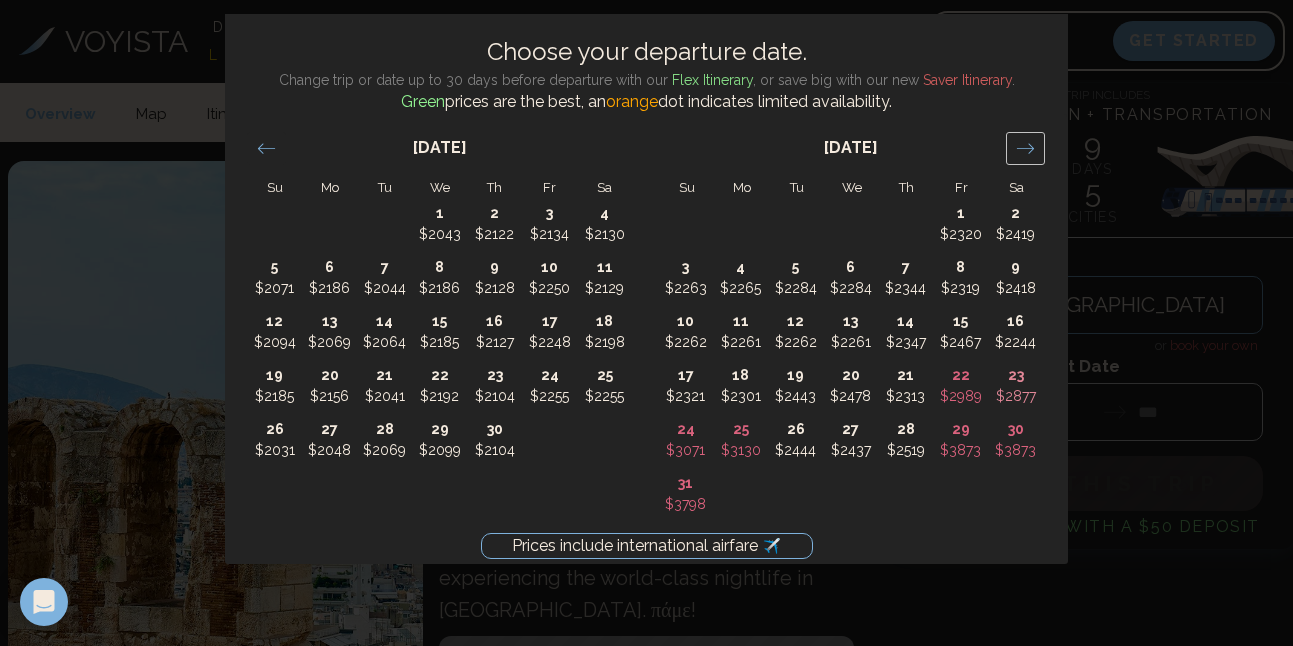 click 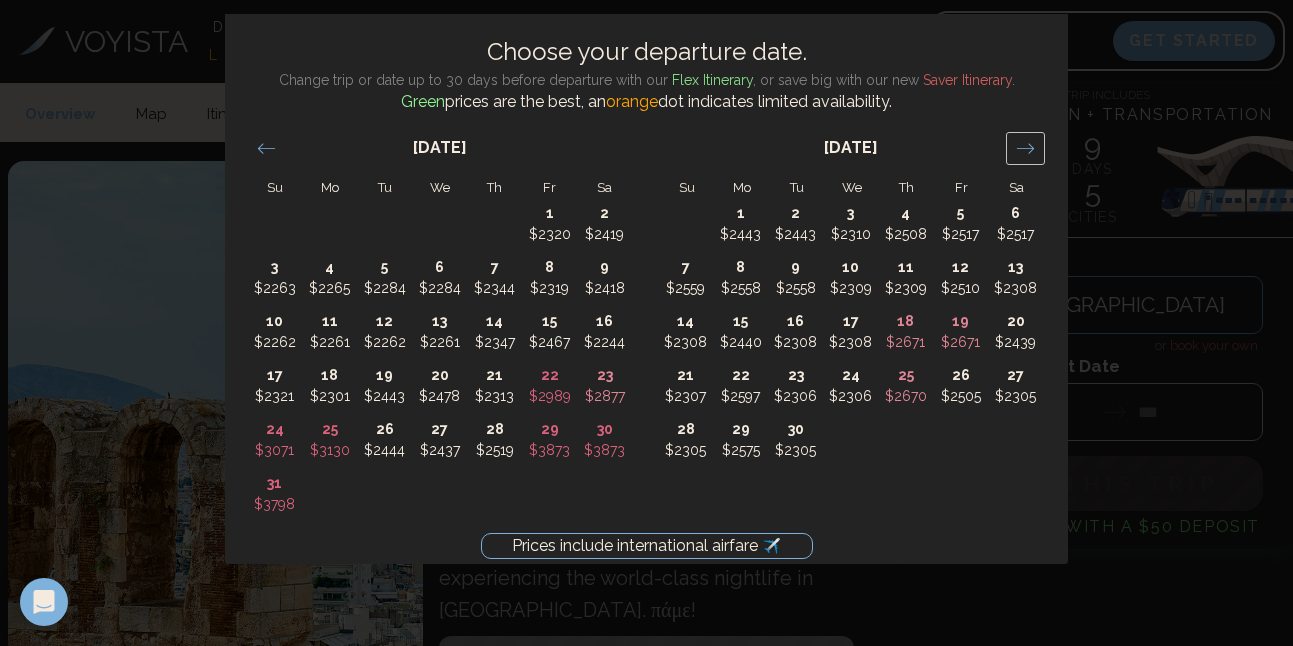 click 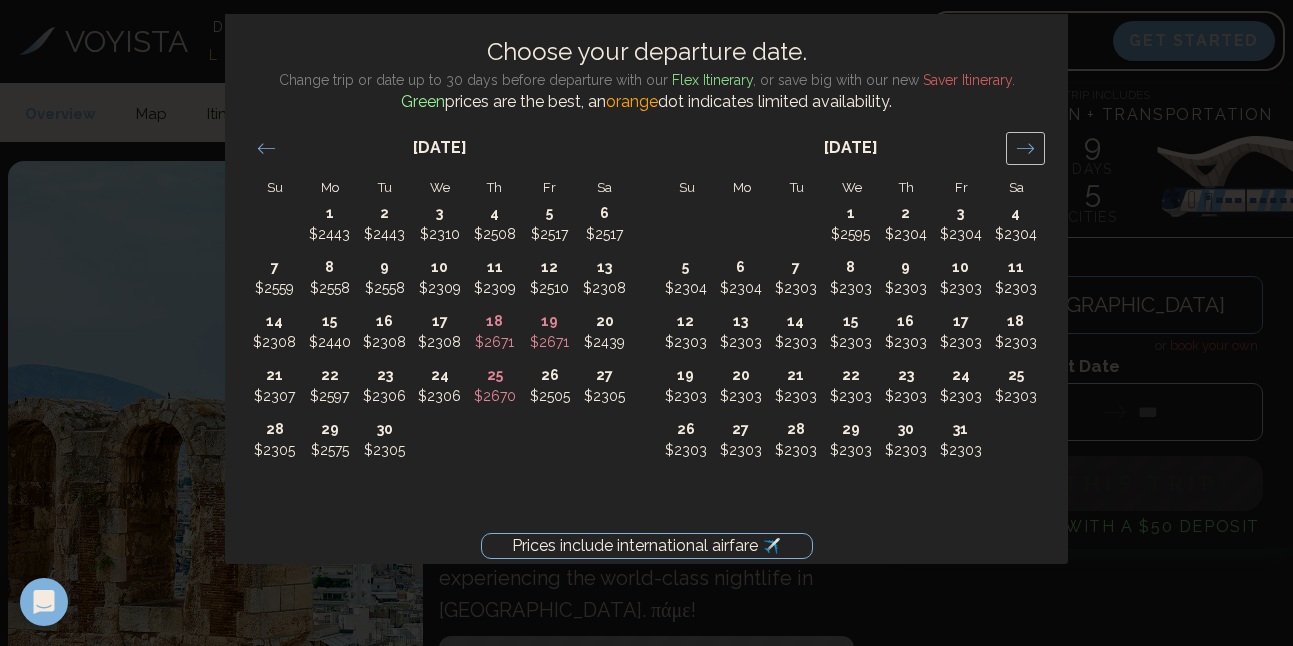 click 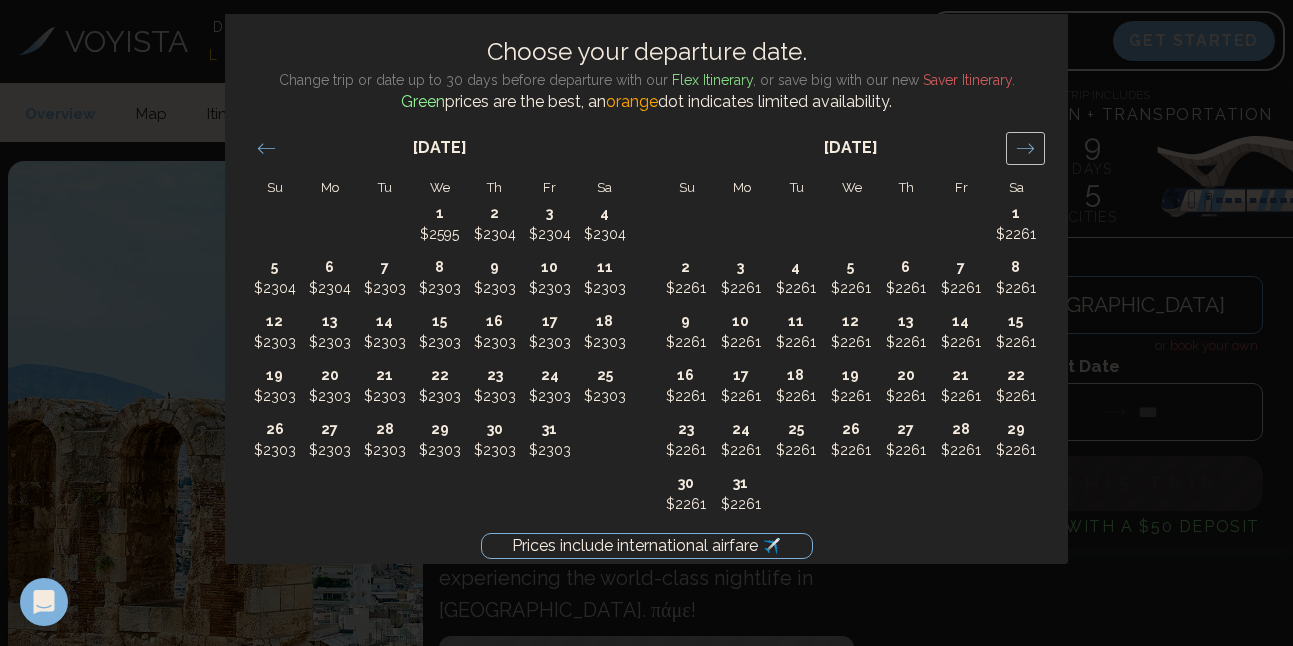 click 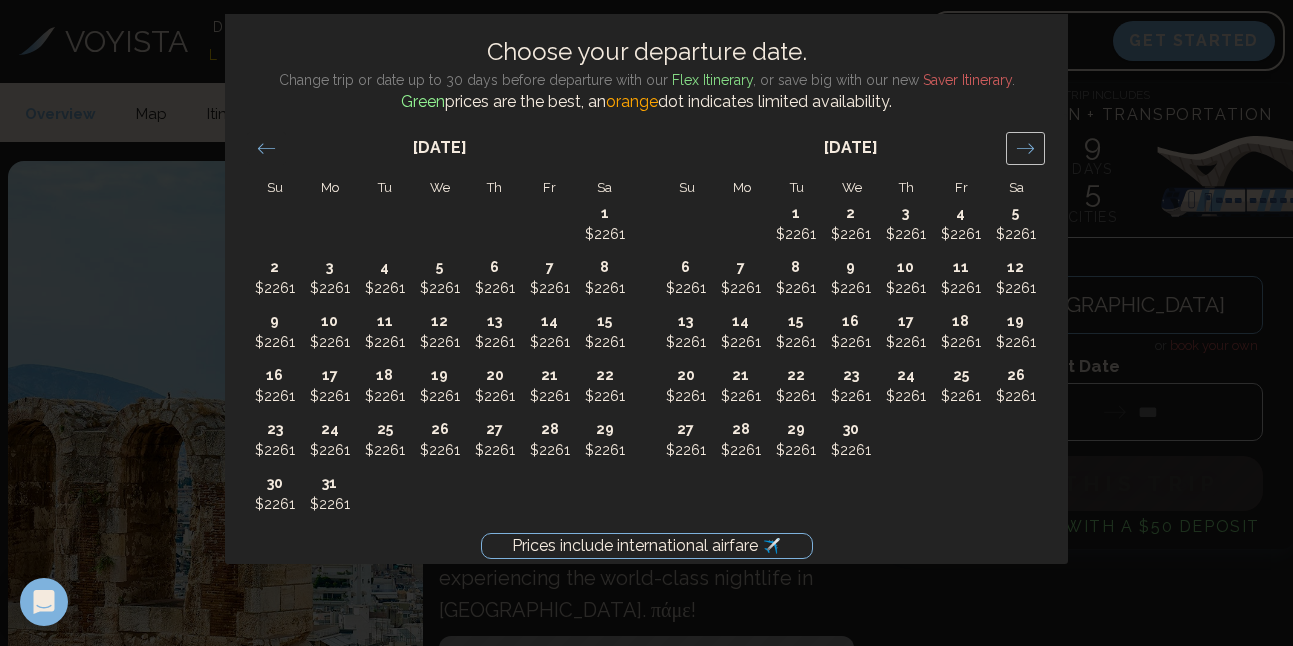 click 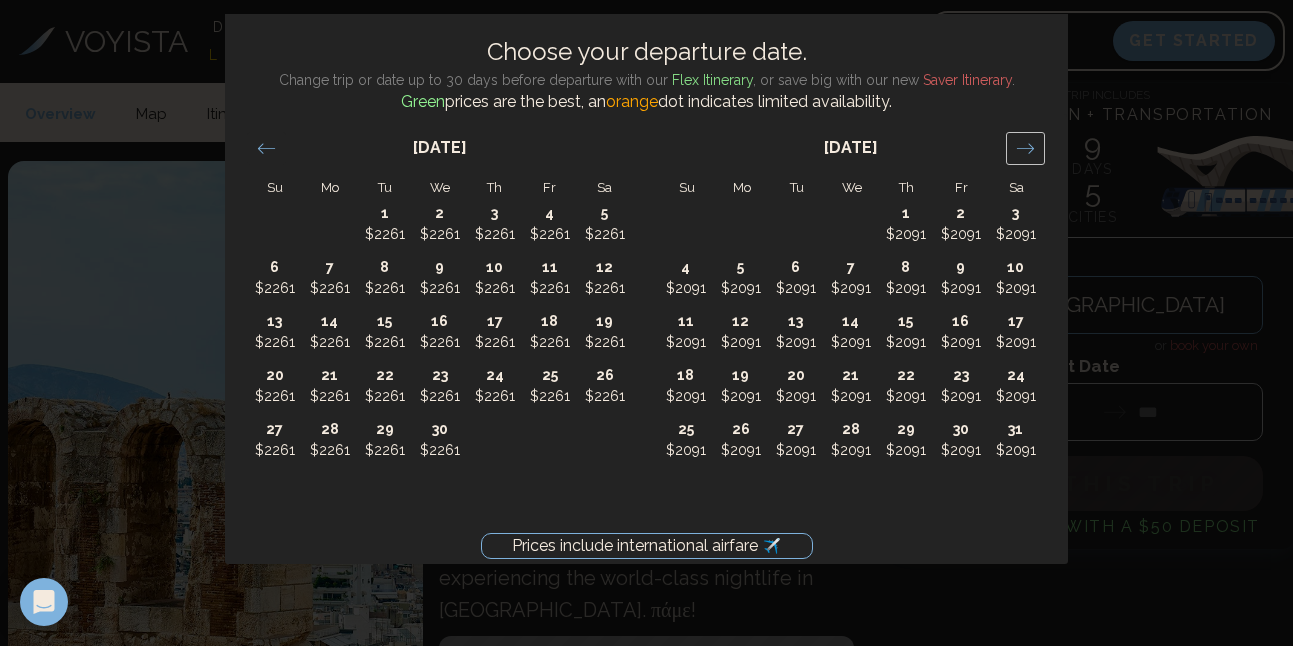 click 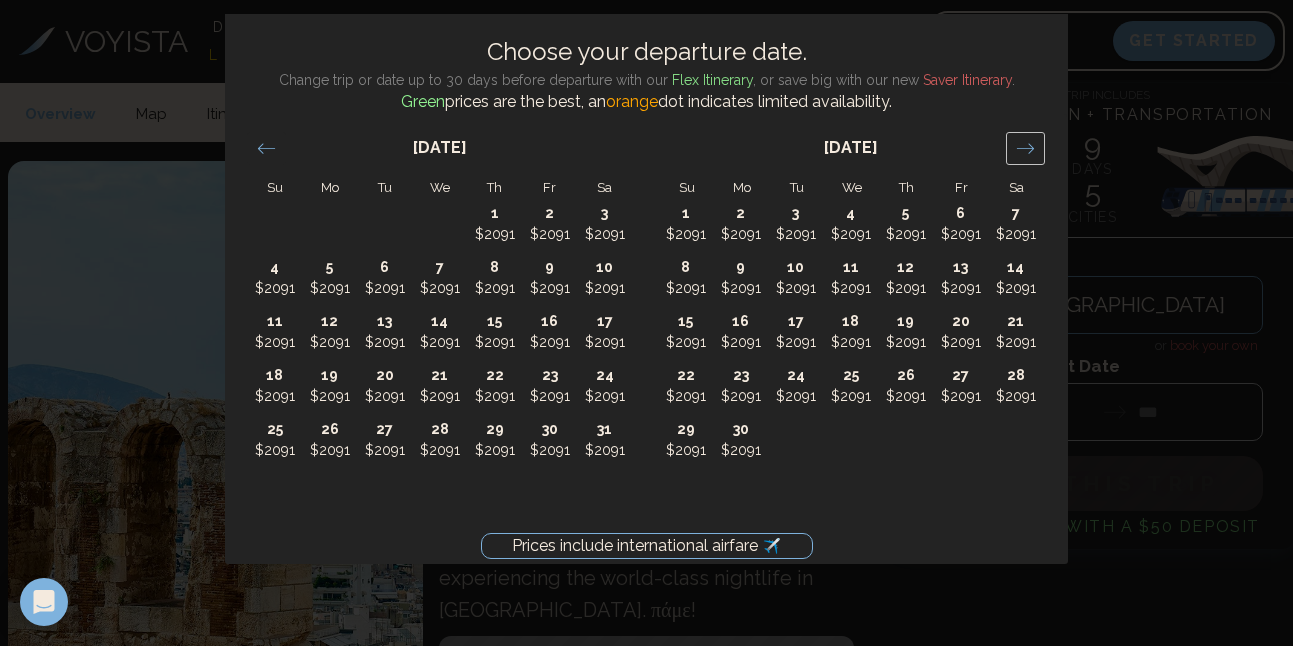 click 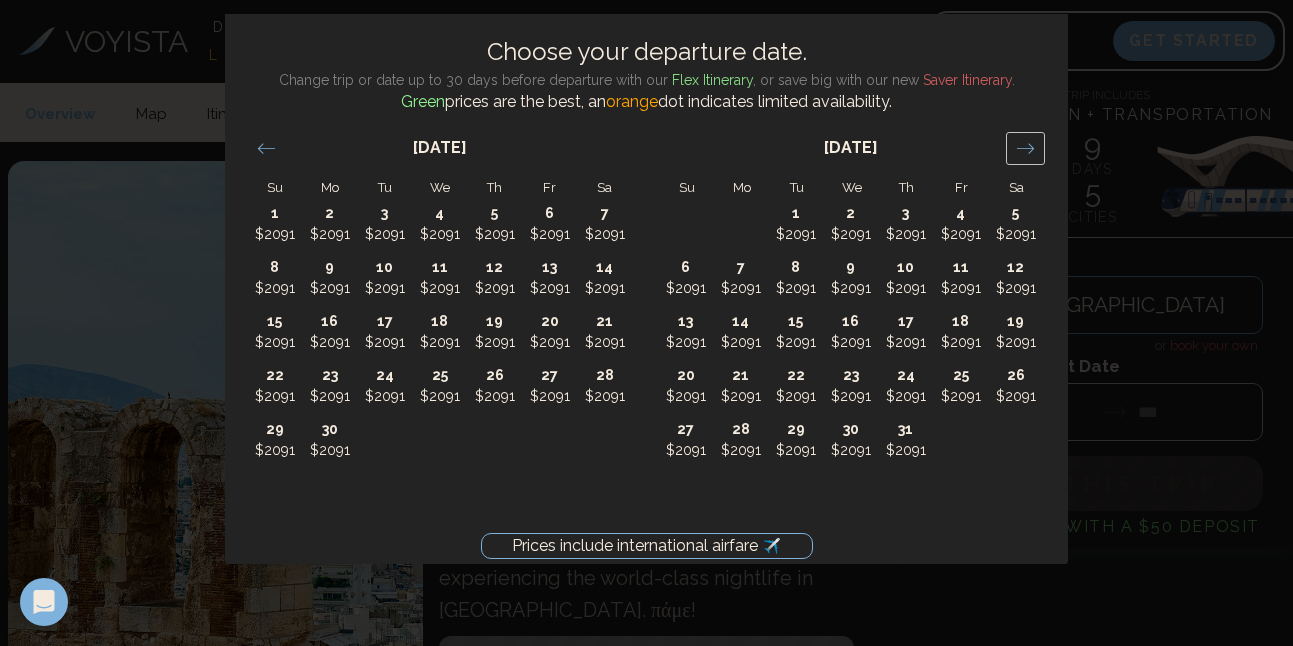 click 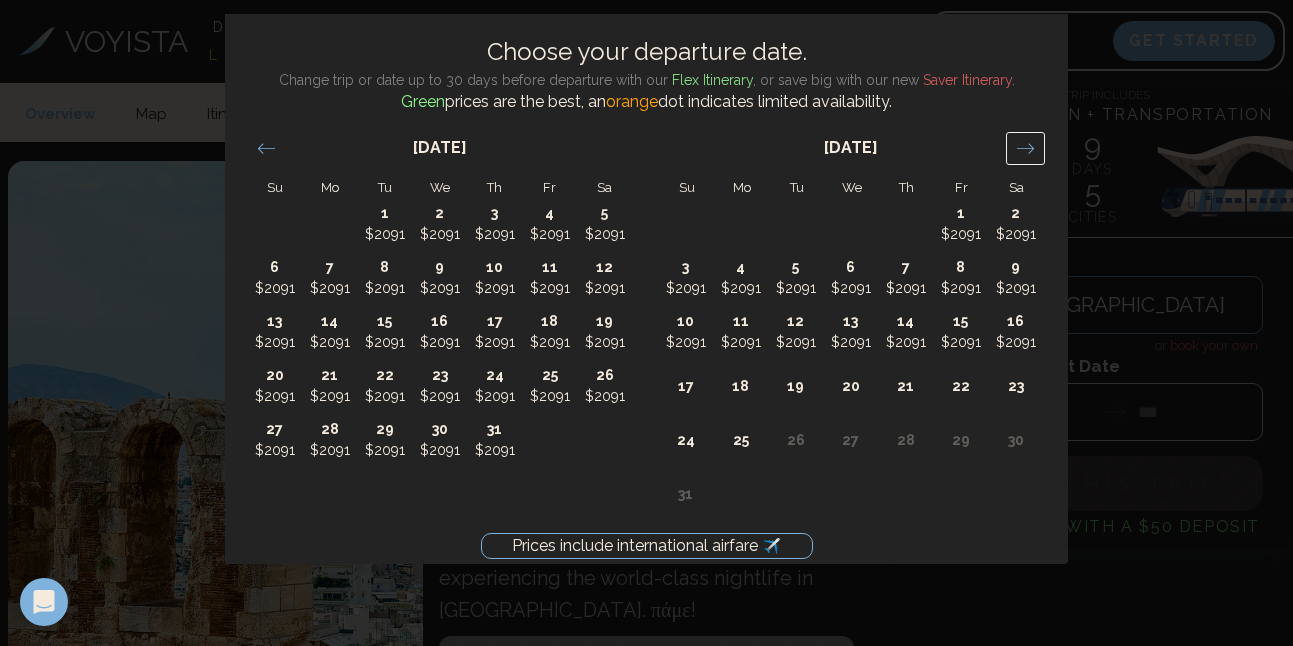 click 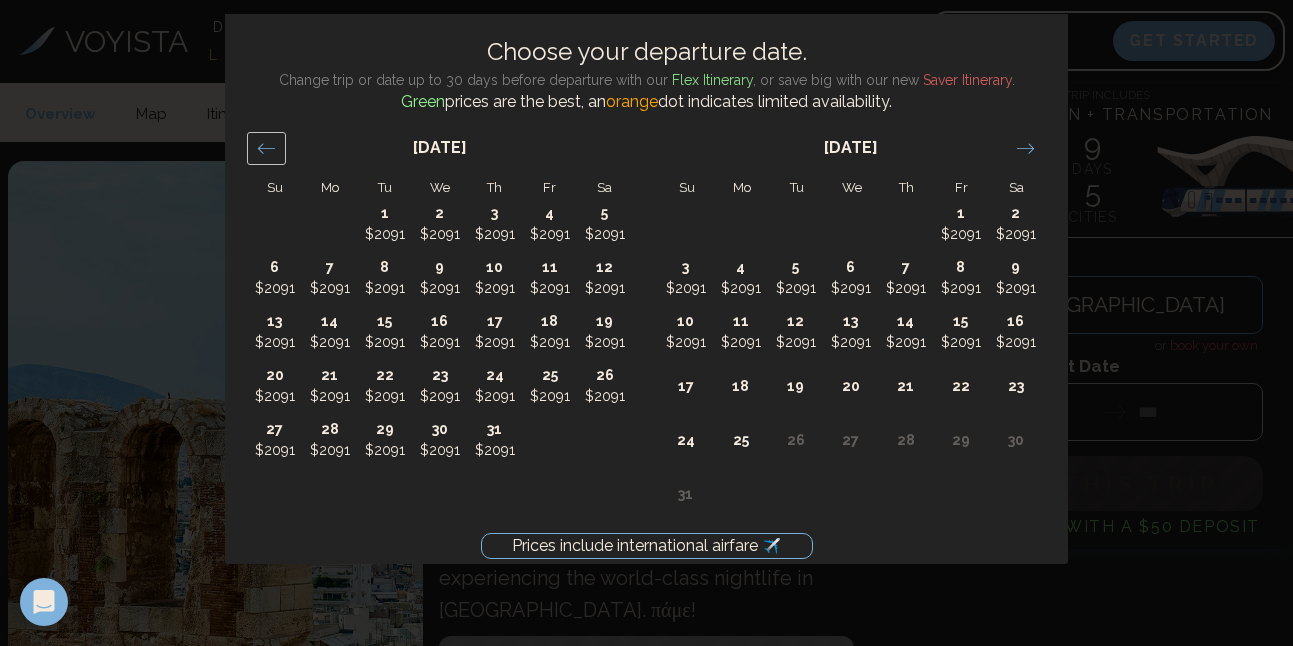click 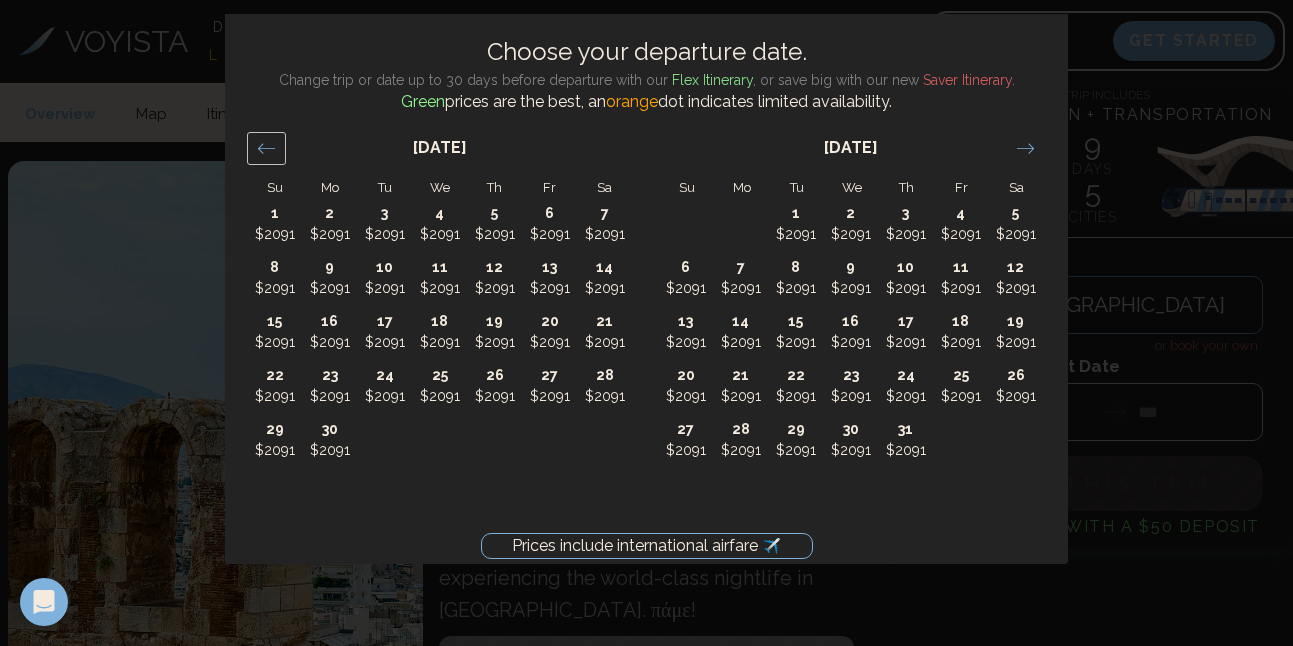 click 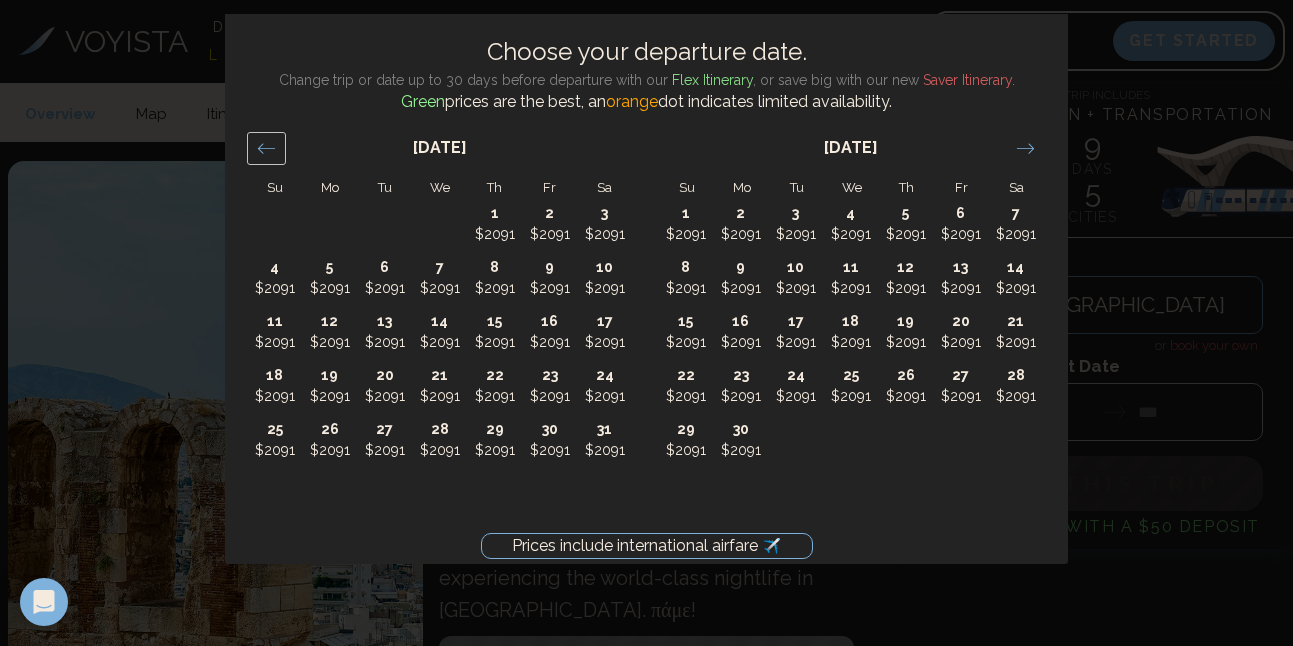 click 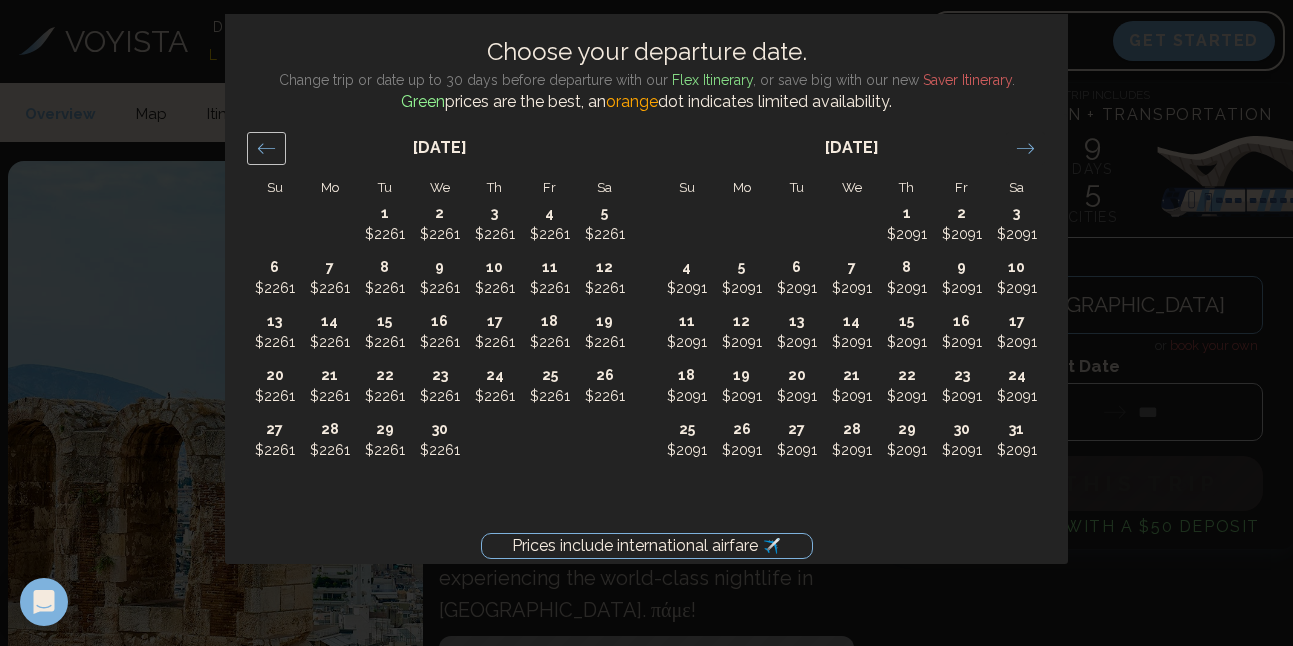 click 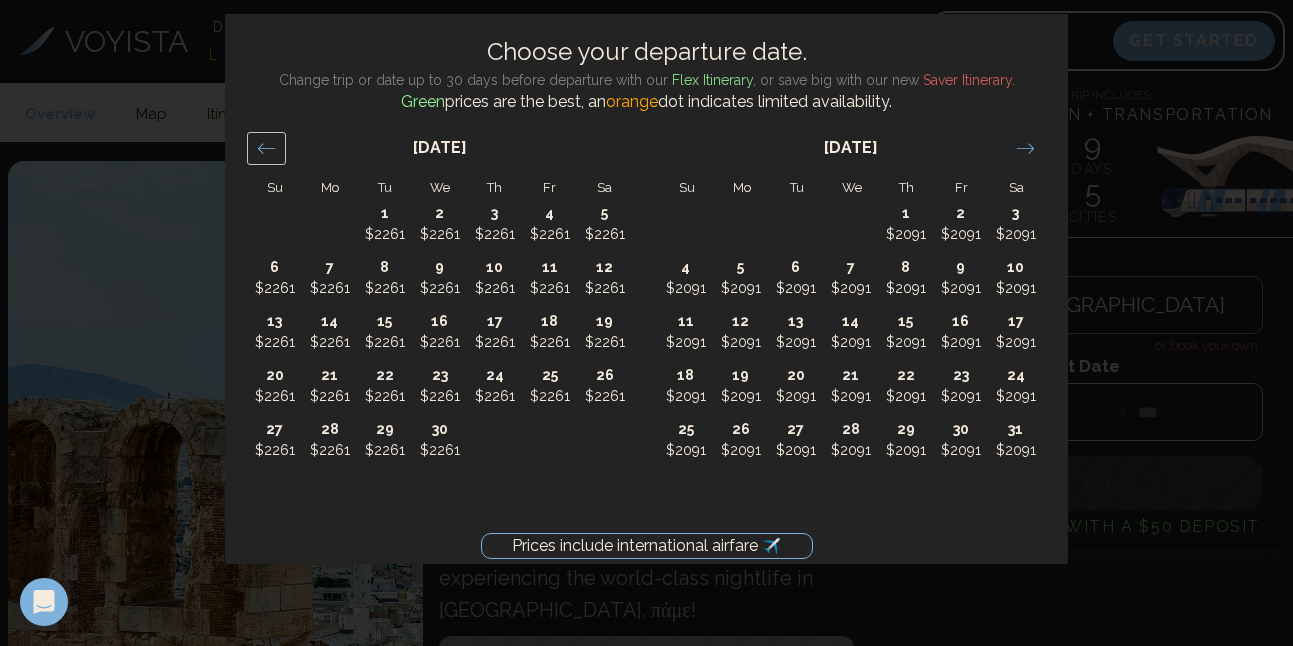 click 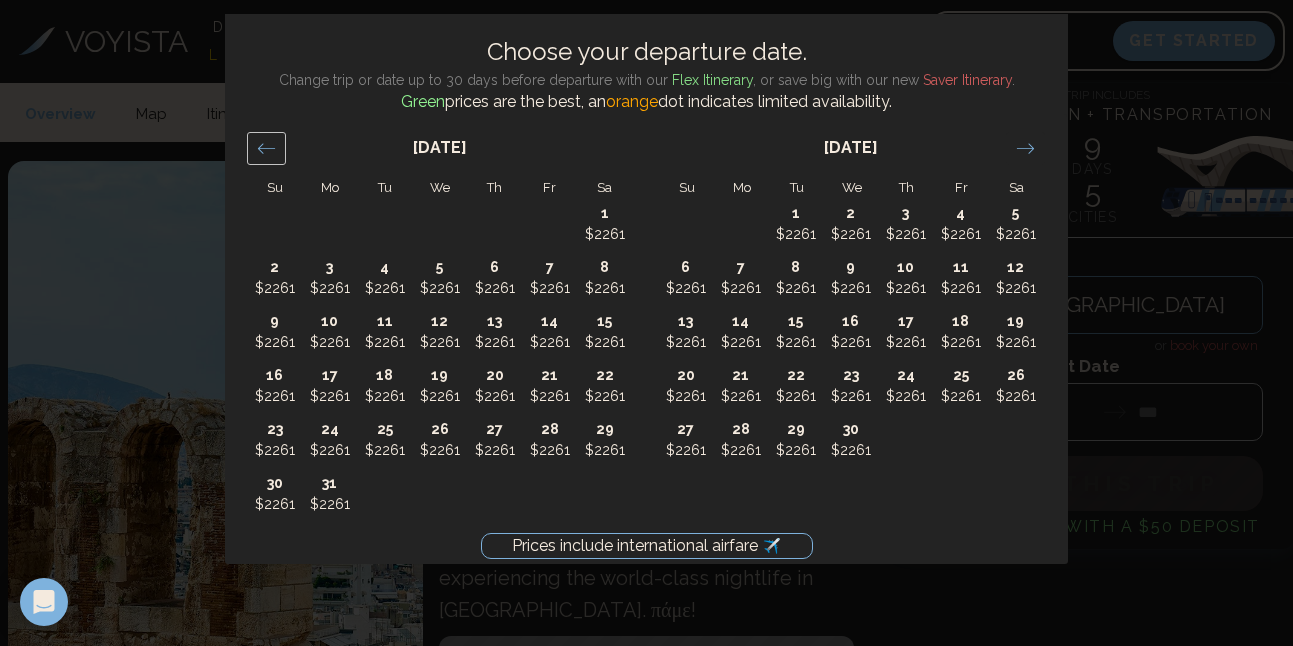 click 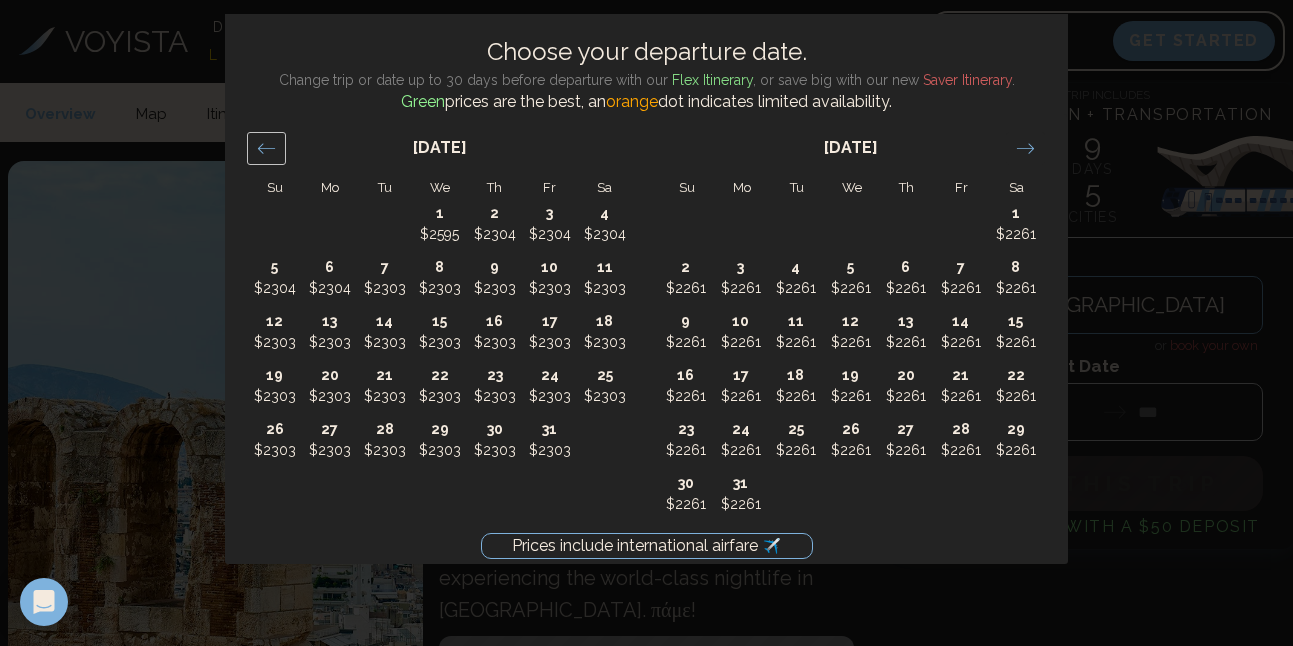 click 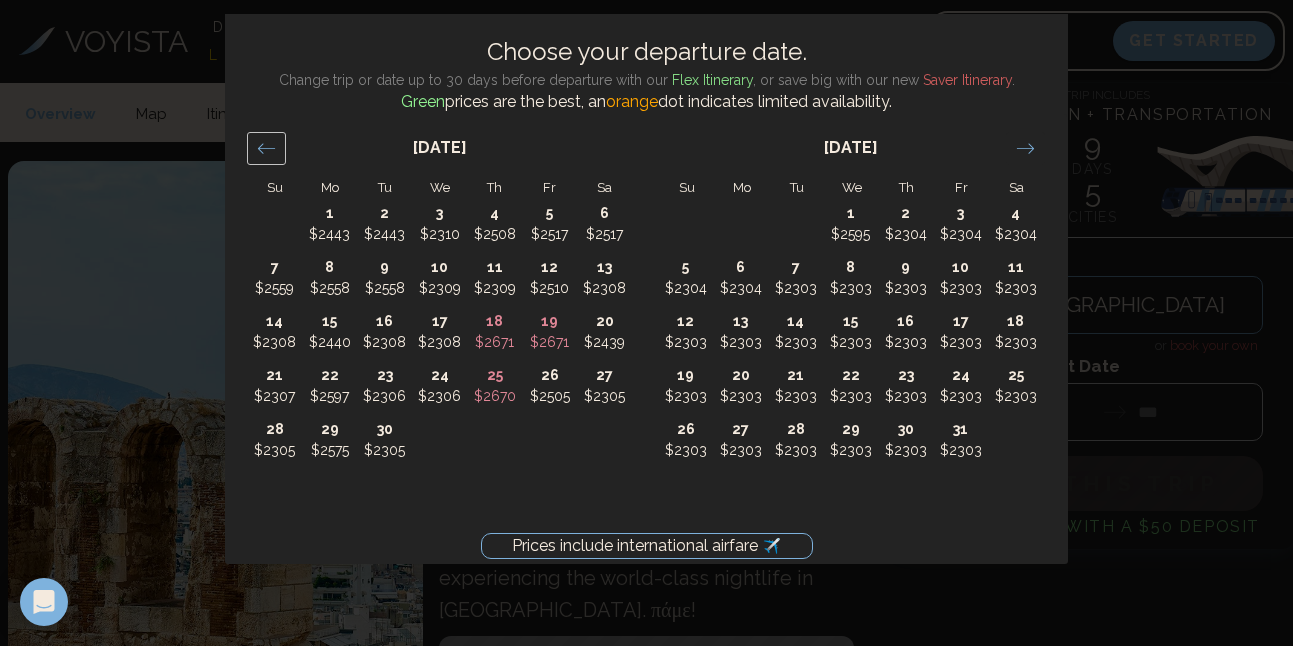 click 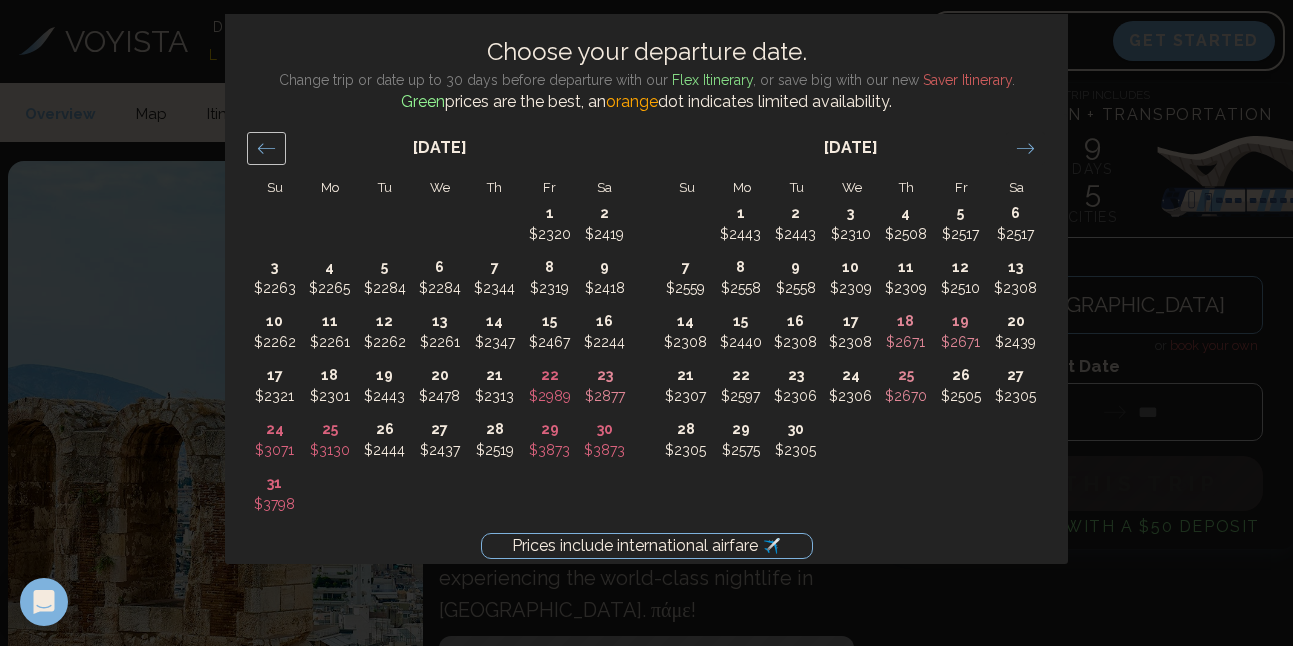 click 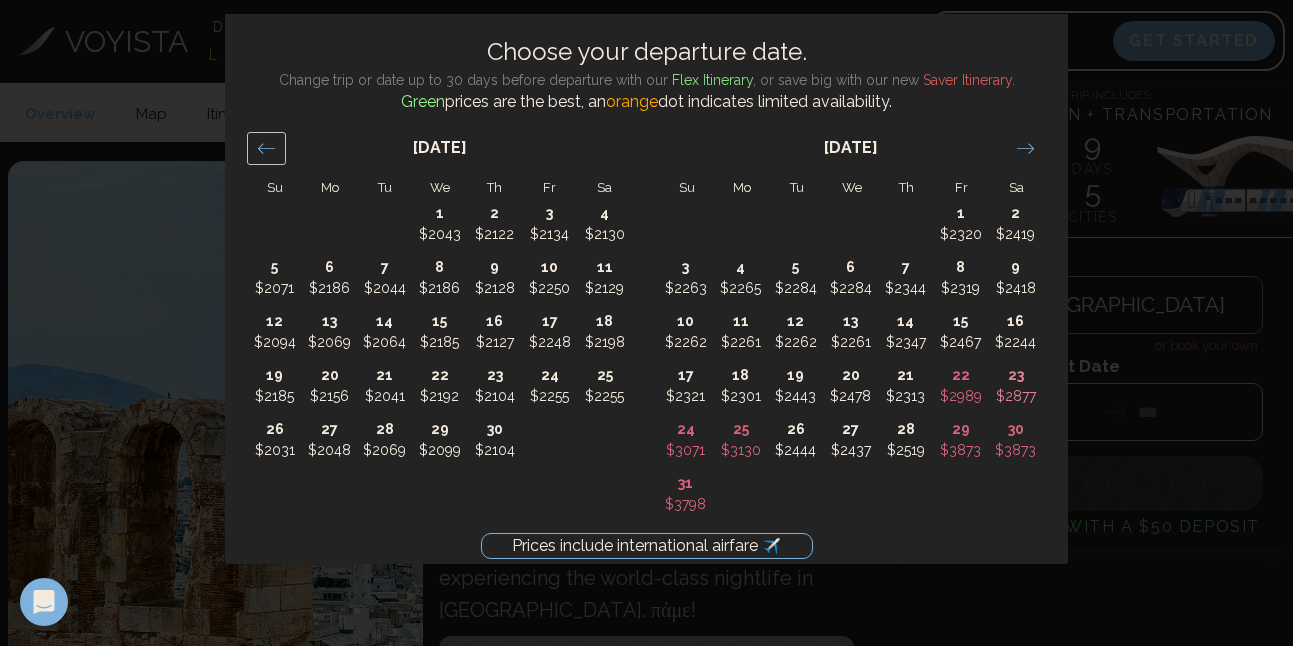 click 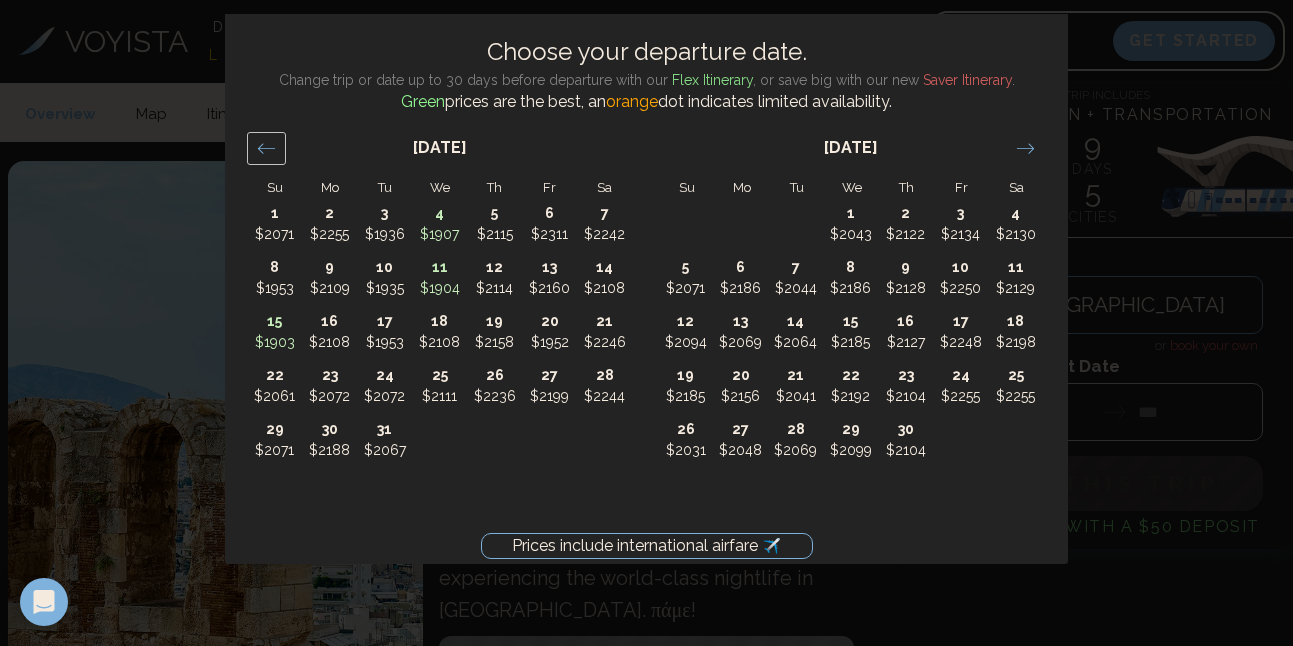 click 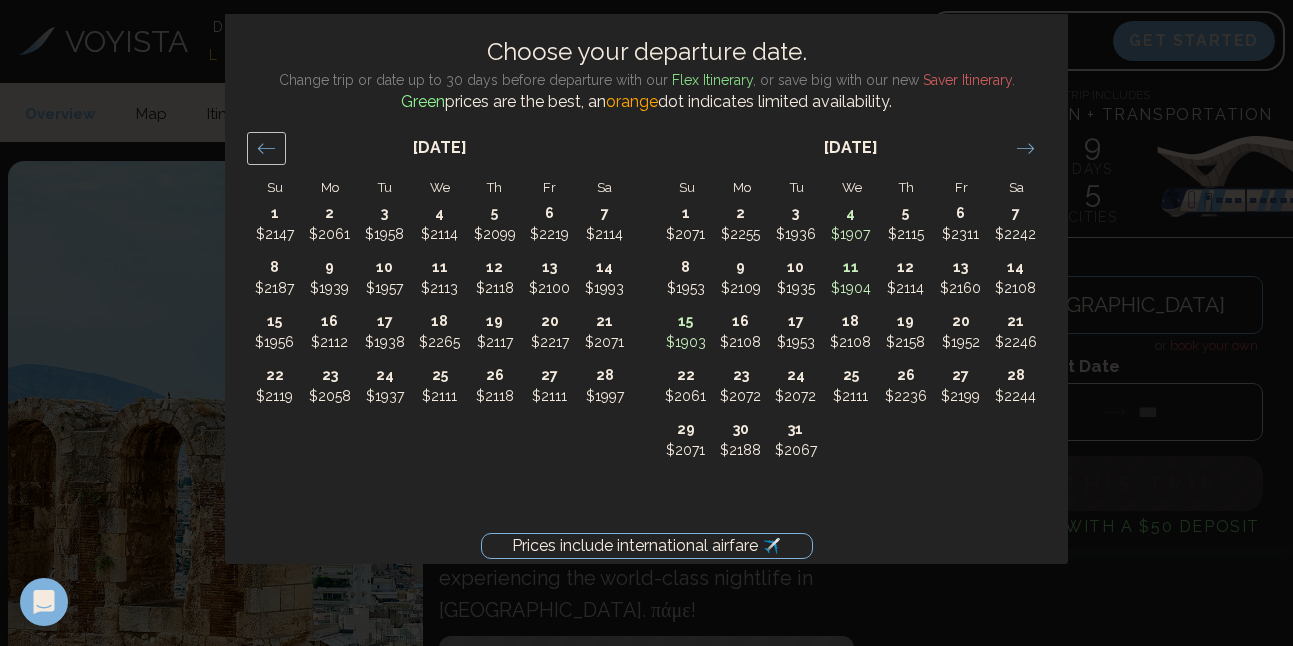 click 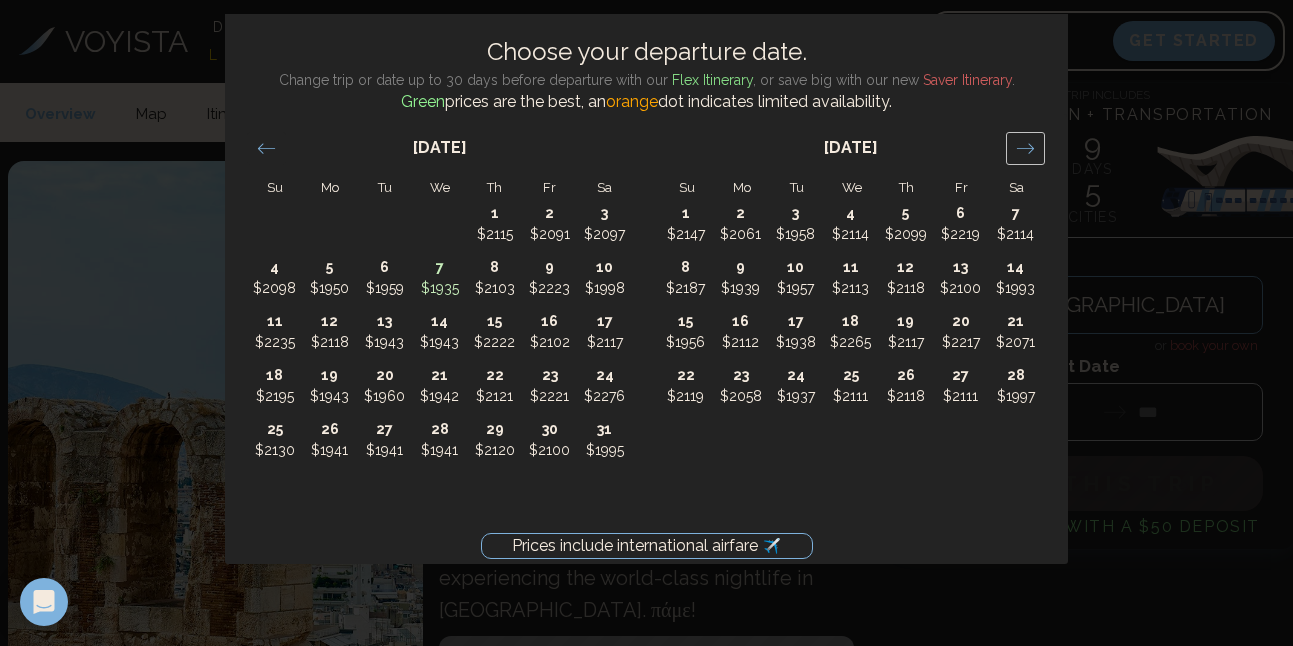 click at bounding box center (1025, 148) 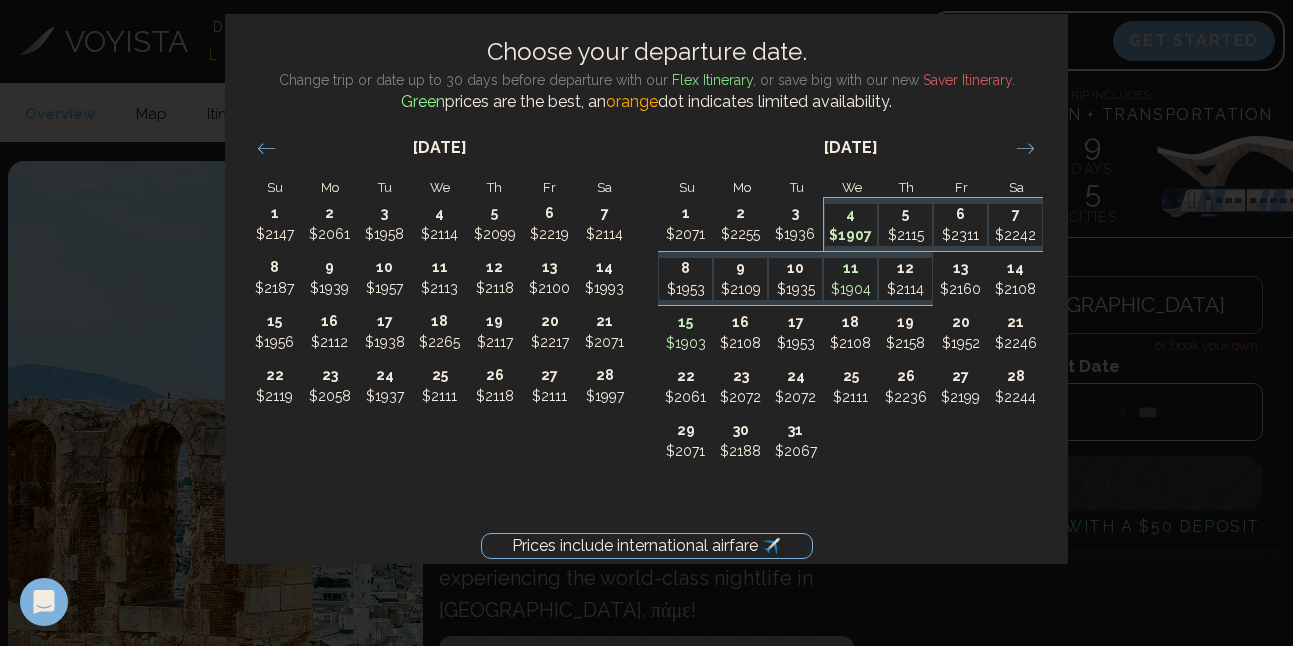 click on "4" at bounding box center [851, 214] 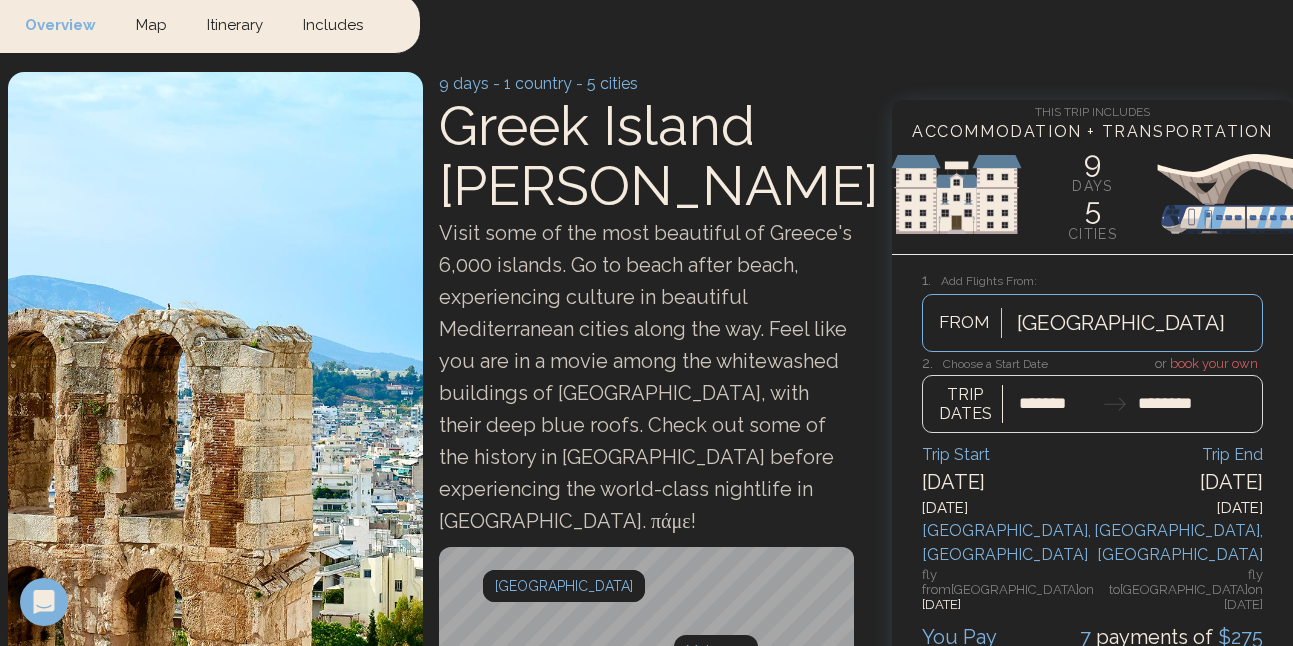 scroll, scrollTop: 0, scrollLeft: 0, axis: both 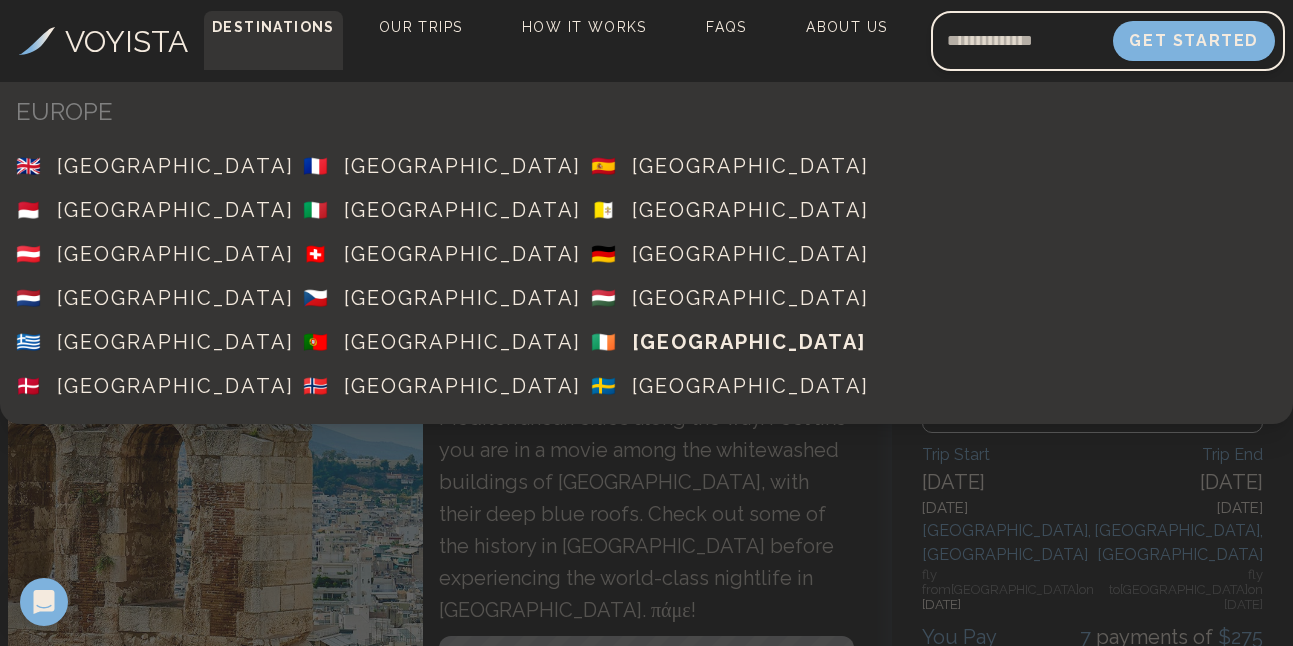 click on "[GEOGRAPHIC_DATA]" at bounding box center [749, 342] 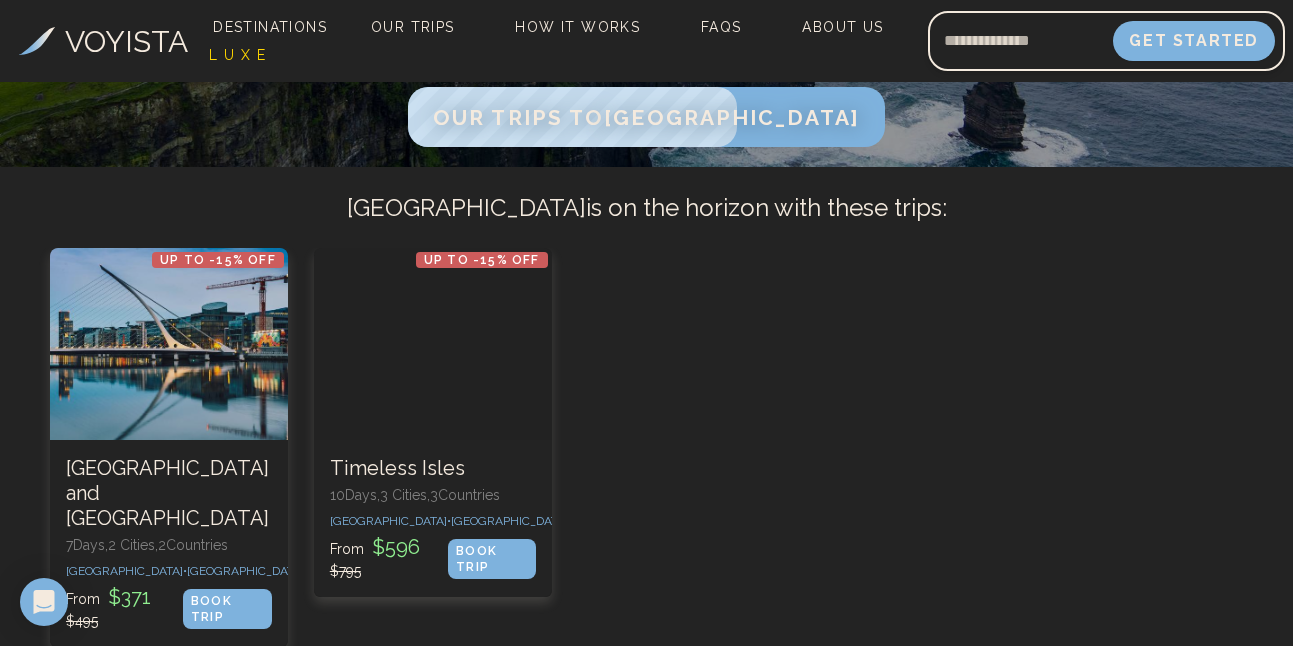 scroll, scrollTop: 440, scrollLeft: 0, axis: vertical 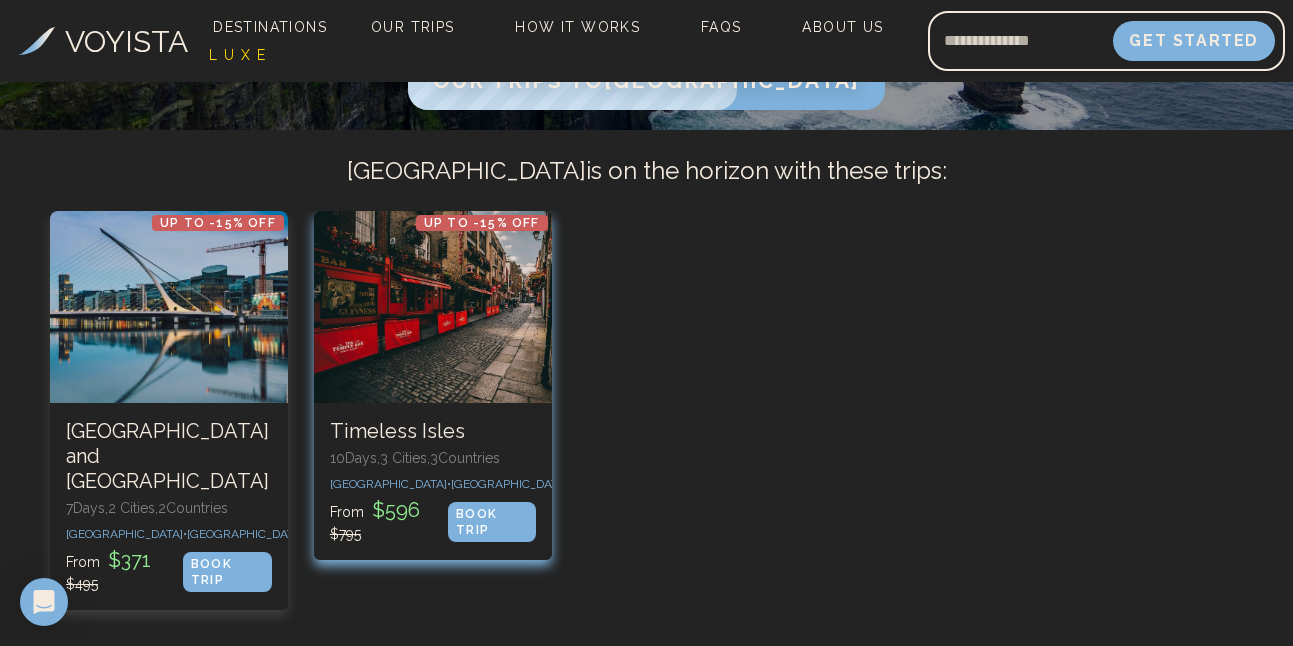 click on "From   $ 596   $ 795" at bounding box center (389, 520) 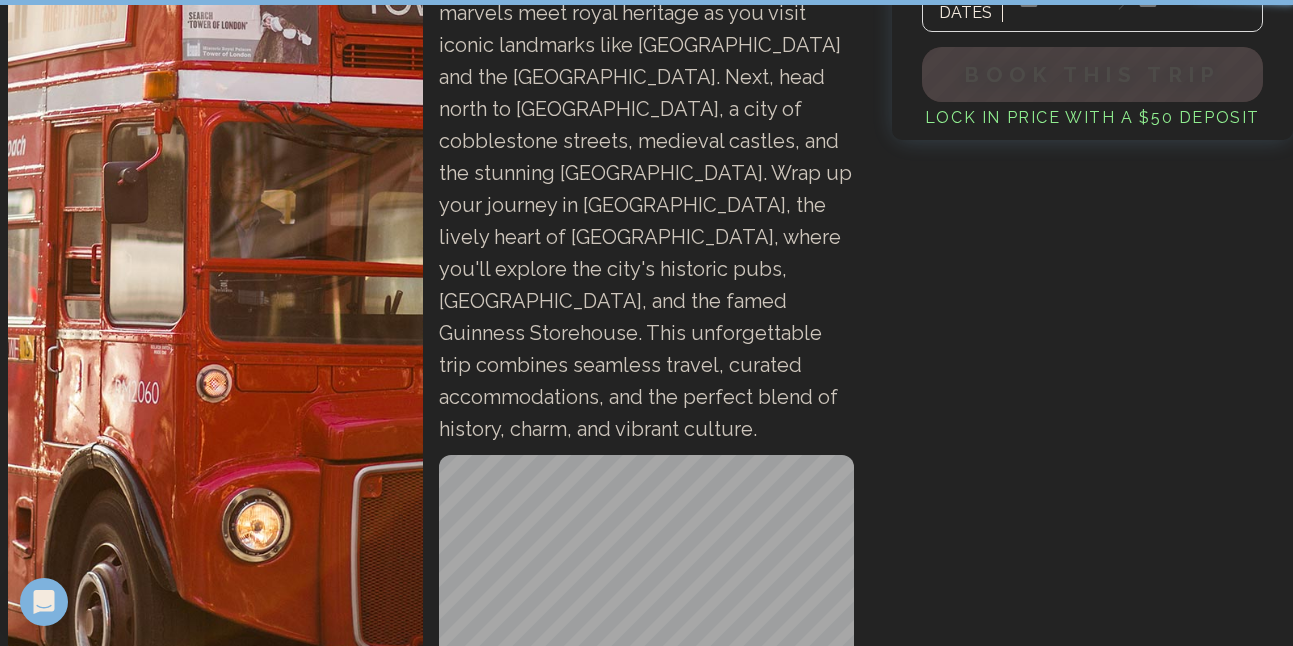scroll, scrollTop: 0, scrollLeft: 0, axis: both 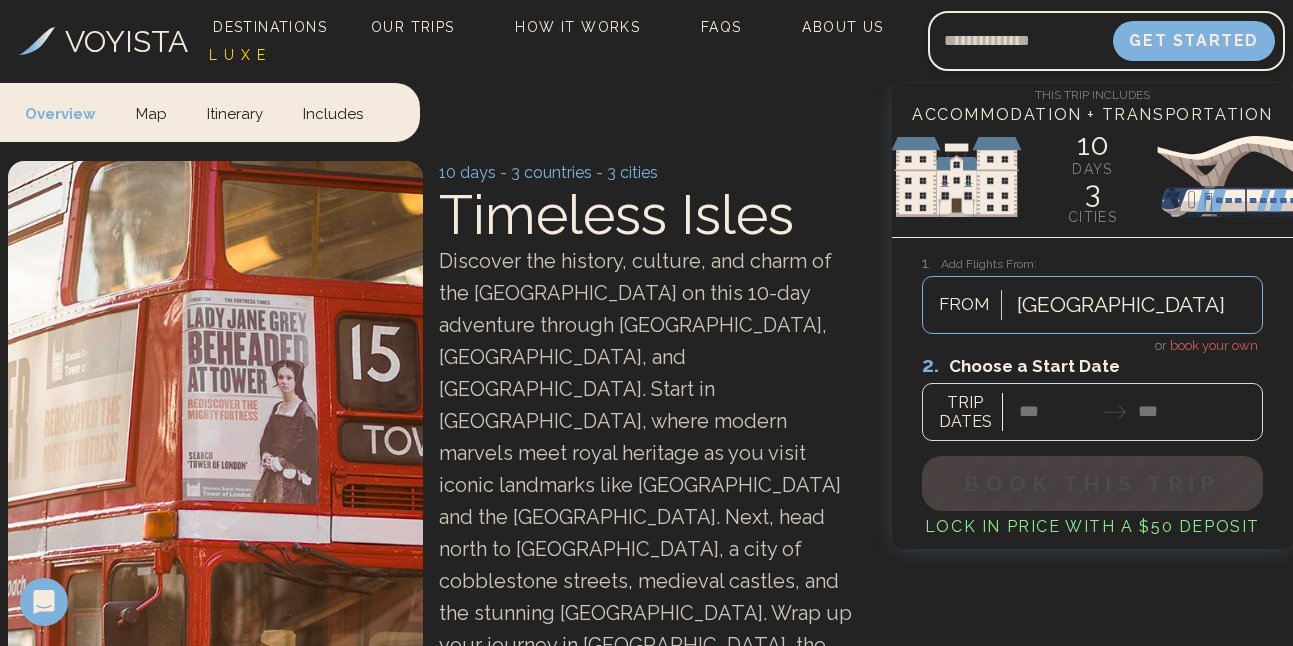 click at bounding box center [1092, 396] 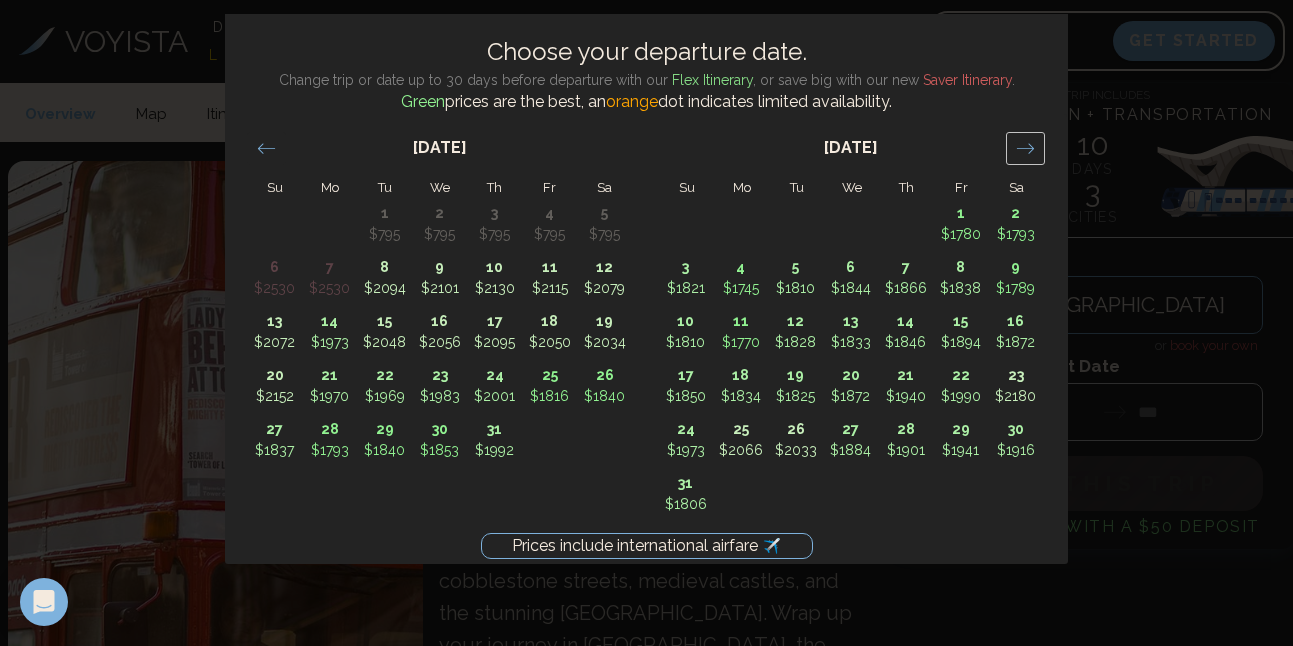 click at bounding box center (1025, 148) 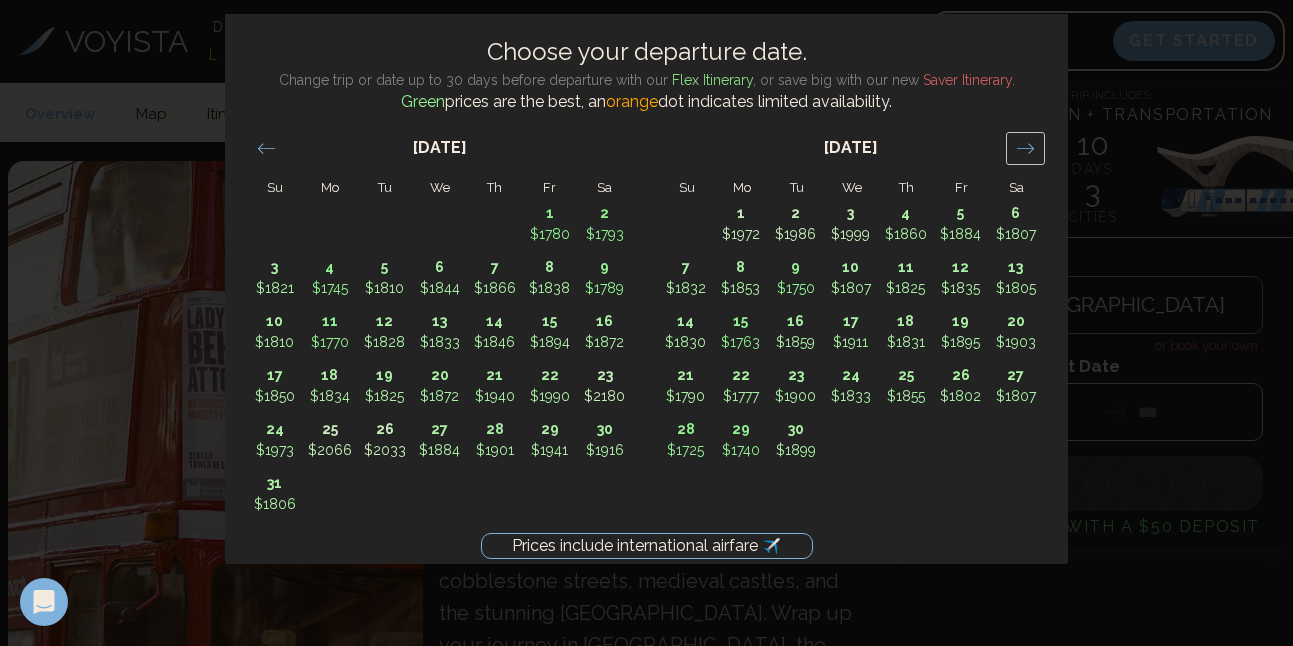 click at bounding box center [1025, 148] 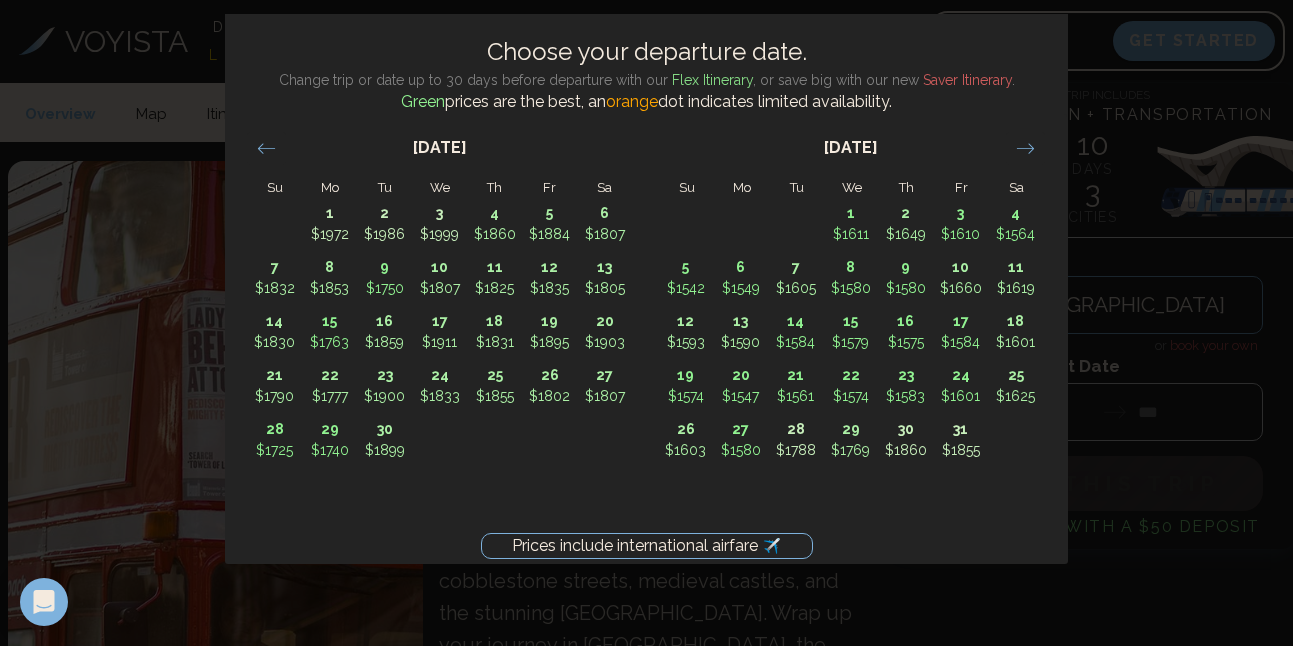 click on "Prices include international airfare ✈️ Choose your departure date. Change trip or date up to 30 days before departure with our   Flex Itinerary , or save big with our new   Saver Itinerary . Green  prices are the best, an  orange  dot indicates limited availability. Su Mo Tu We Th Fr Sa Su Mo Tu We Th Fr Sa [DATE] 1 $1780 2 $1793 3 $1821 4 $1745 5 $1810 6 $1844 7 $1866 8 $1838 9 $1789 10 $1810 11 $1770 12 $1828 13 $1833 14 $1846 15 $1894 16 $1872 17 $1850 18 $1834 19 $1825 20 $1872 21 $1940 22 $1990 23 $2180 24 $1973 25 $2066 26 $2033 27 $1884 28 $1901 29 $1941 30 $1916 31 $1806 [DATE] 1 $1972 2 $1986 3 $1999 4 $1860 5 $1884 6 $1807 7 $1832 8 $1853 9 $1750 10 $1807 11 $1825 12 $1835 13 $1805 14 $1830 15 $1763 16 $1859 17 $1911 18 $1831 19 $1895 20 $1903 21 $1790 22 $1777 23 $1900 24 $1833 25 $1855 26 $1802 27 $1807 28 $1725 29 $1740 30 $1899 [DATE] 1 $1611 2 $1649 3 $1610 4 $1564 5 $1542 6 $1549 7 $1605 8 $1580 9 $1580 10 $1660 11 $1619 12 $1593 13 $1590 14 $1584 15 $1579 16 $1575 17 1" at bounding box center (646, 323) 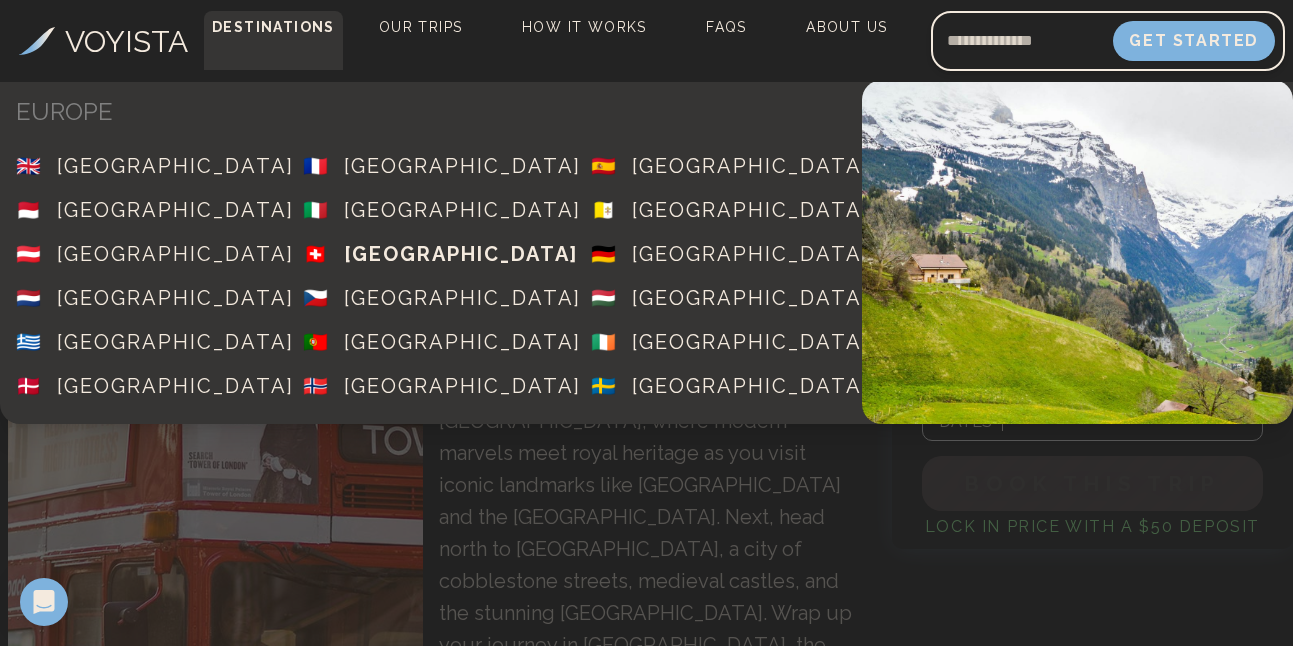 click on "[GEOGRAPHIC_DATA]" at bounding box center (461, 254) 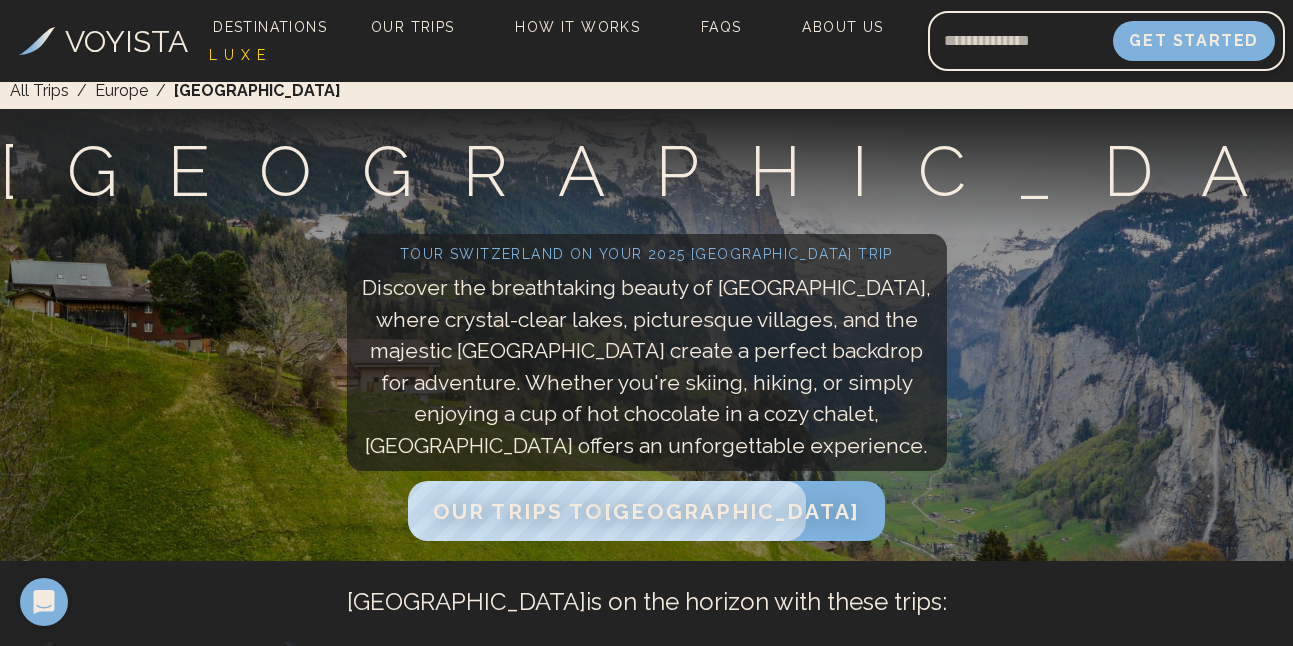 scroll, scrollTop: 0, scrollLeft: 0, axis: both 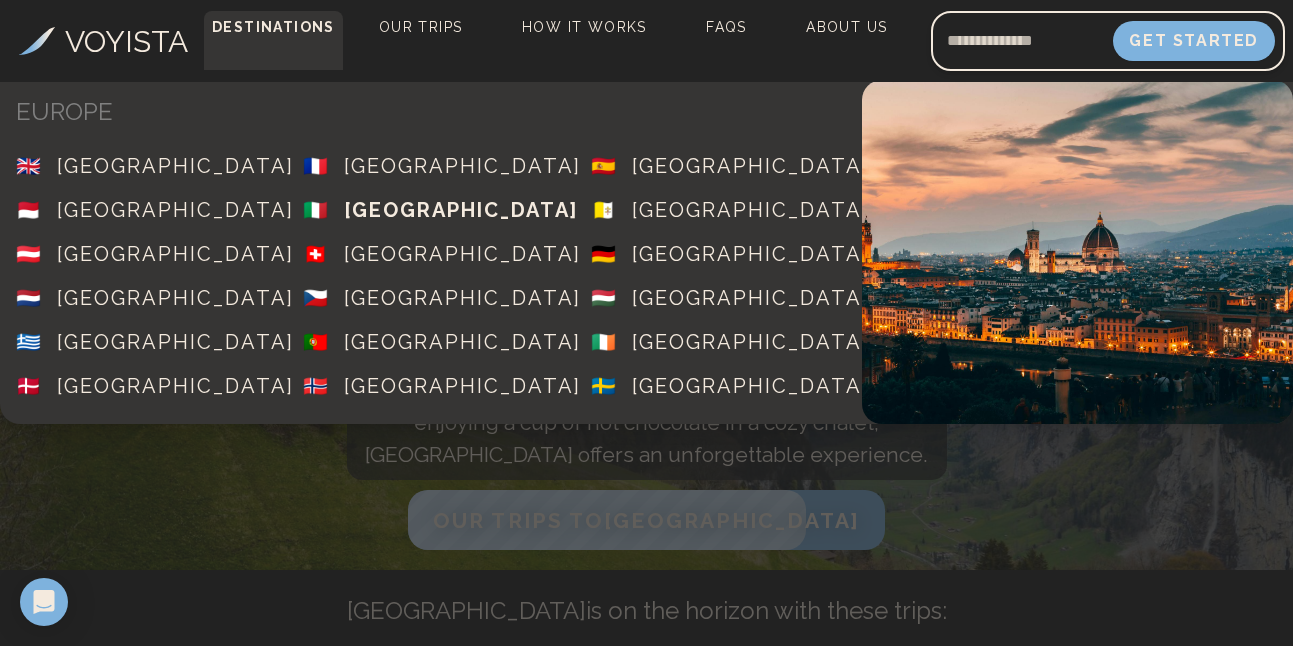 click on "[GEOGRAPHIC_DATA]" at bounding box center (461, 210) 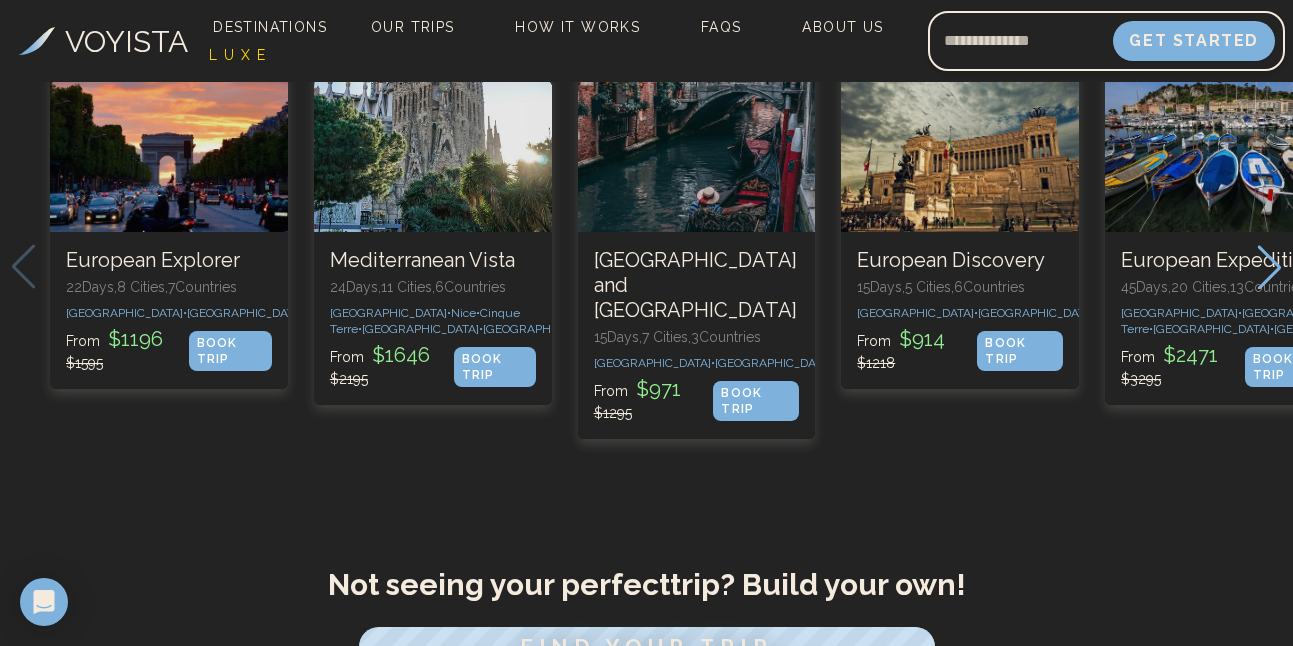 scroll, scrollTop: 616, scrollLeft: 0, axis: vertical 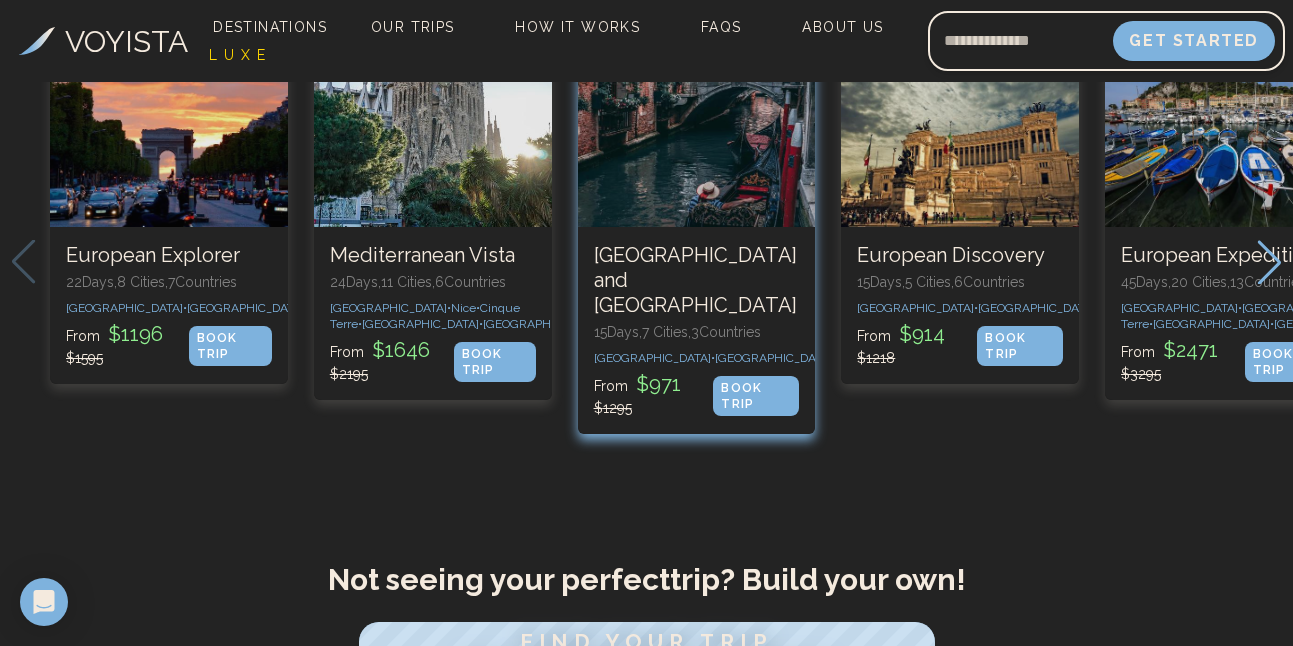 click on "BOOK TRIP" at bounding box center (756, 396) 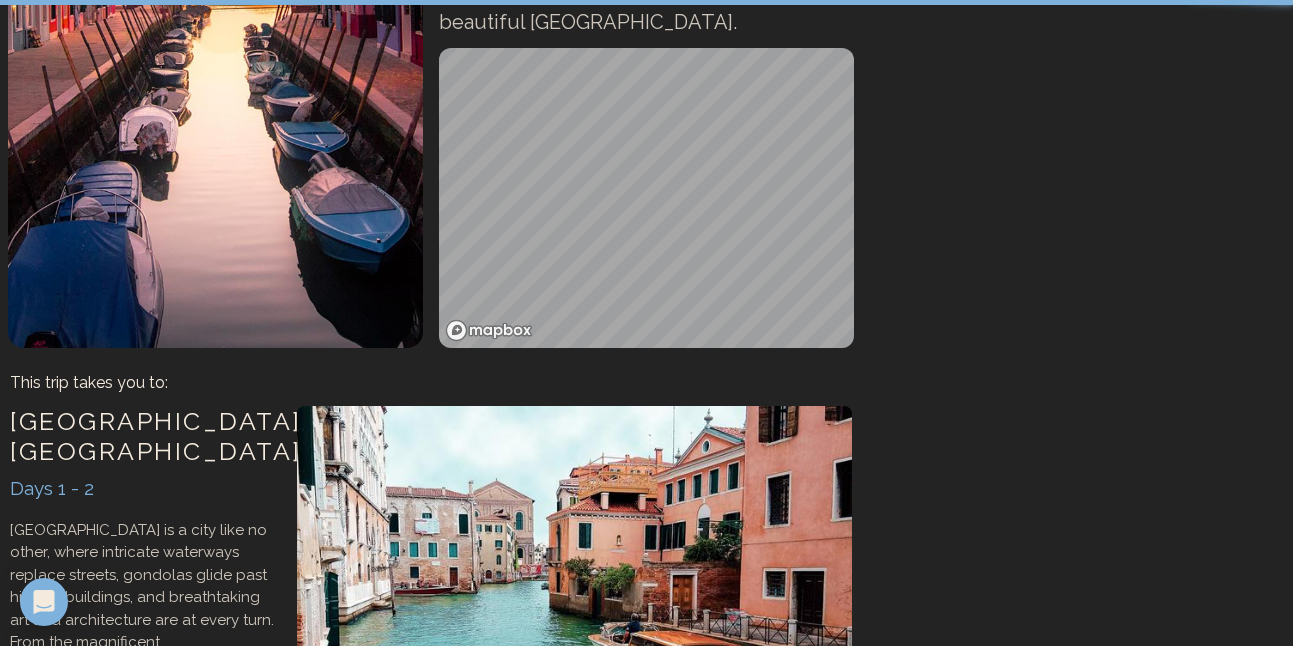 scroll, scrollTop: 0, scrollLeft: 0, axis: both 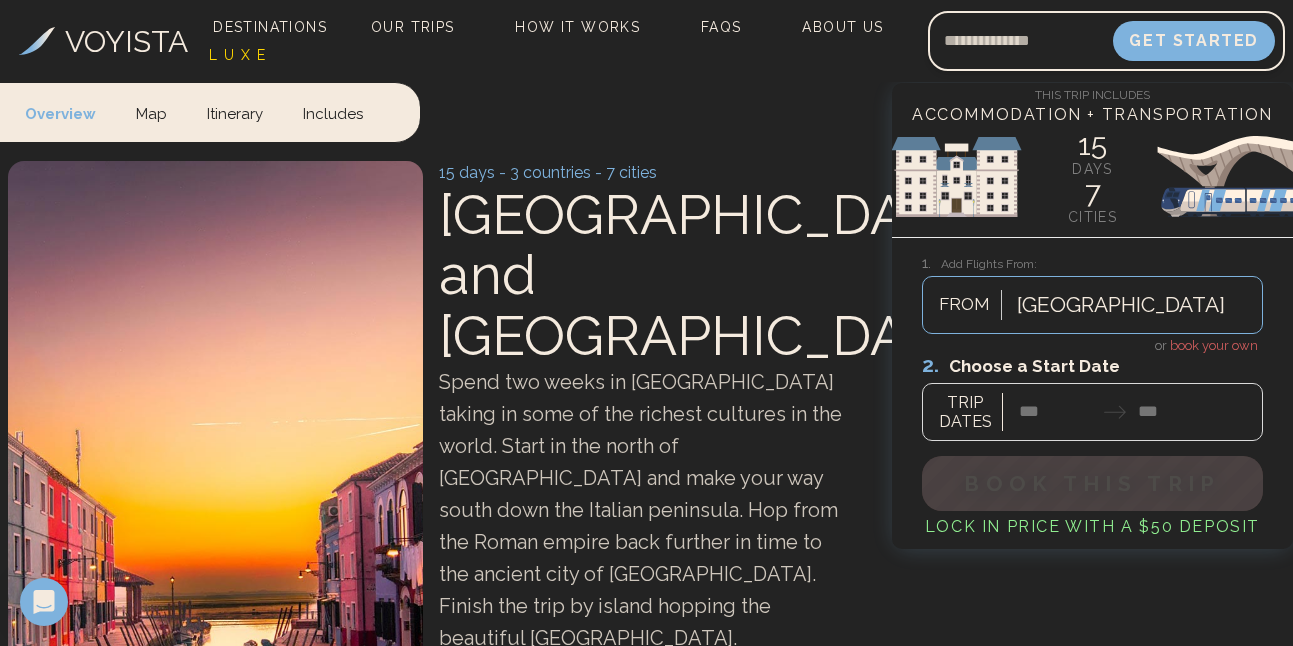 click at bounding box center (1092, 396) 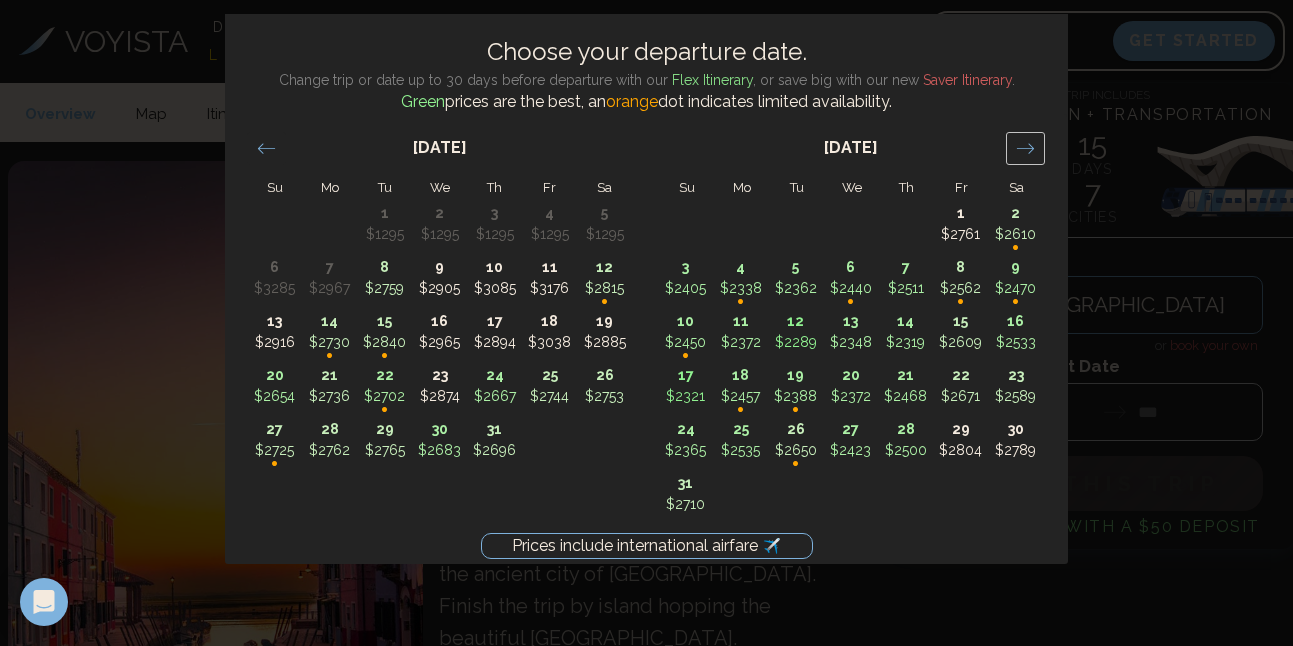 click at bounding box center (1025, 148) 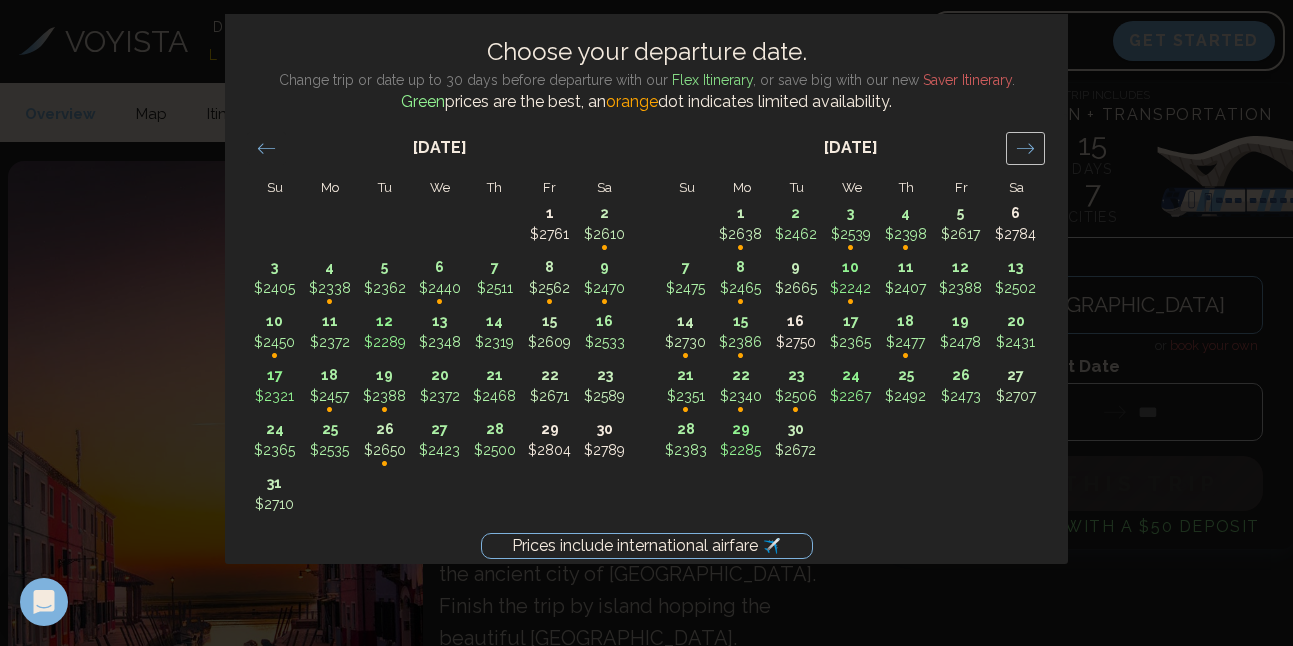click 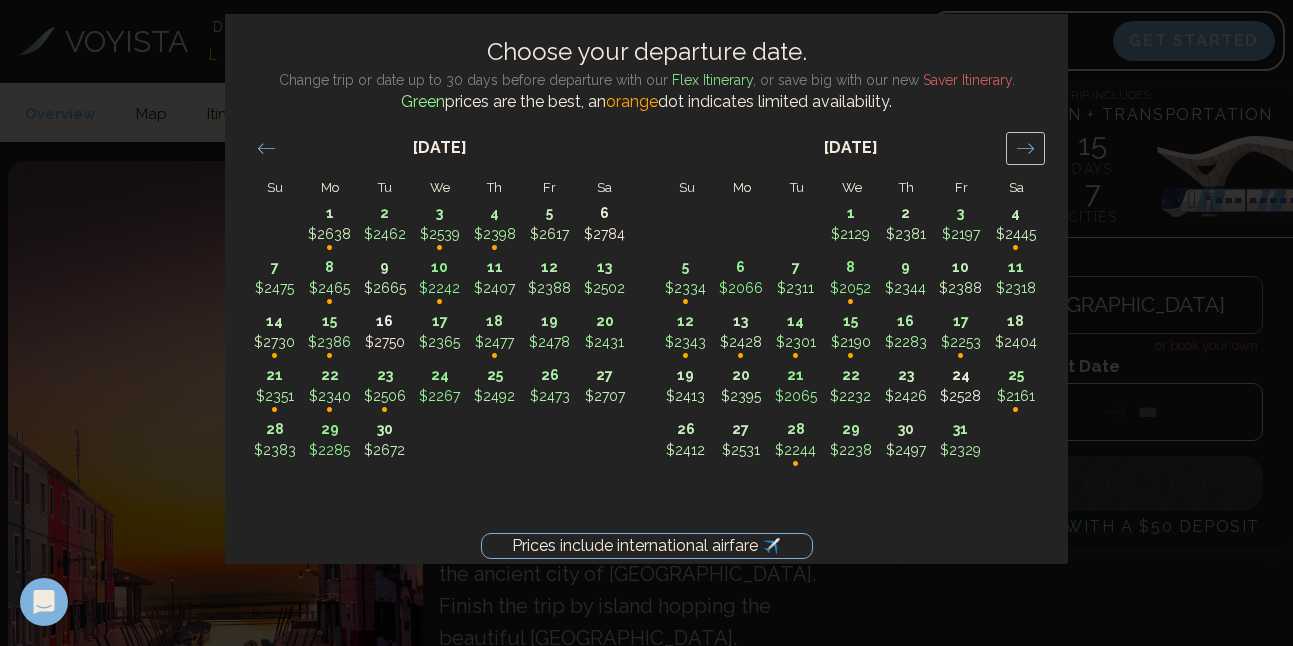 click 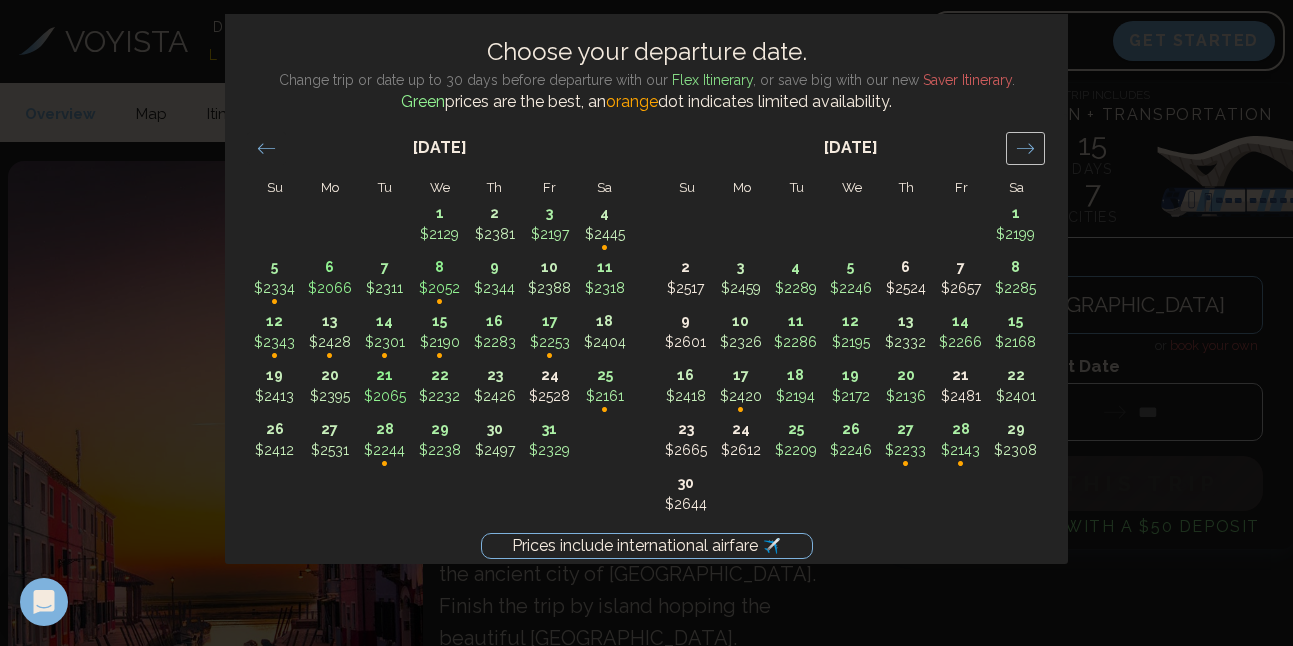 click 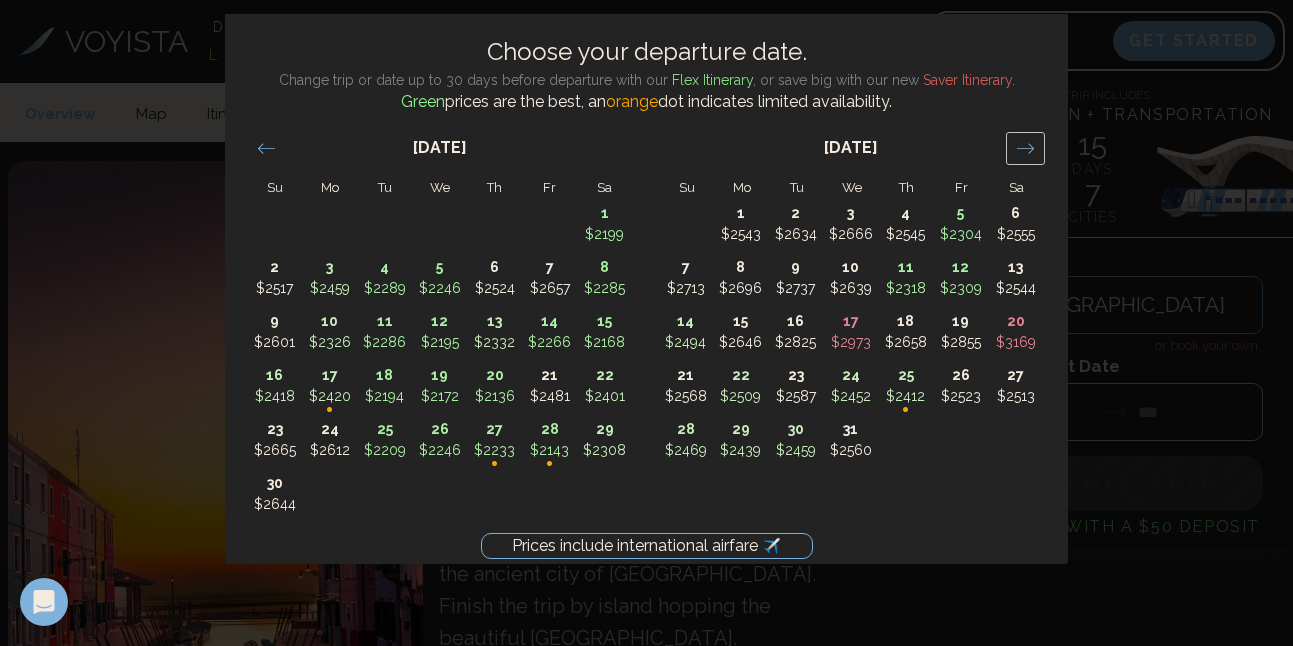 click 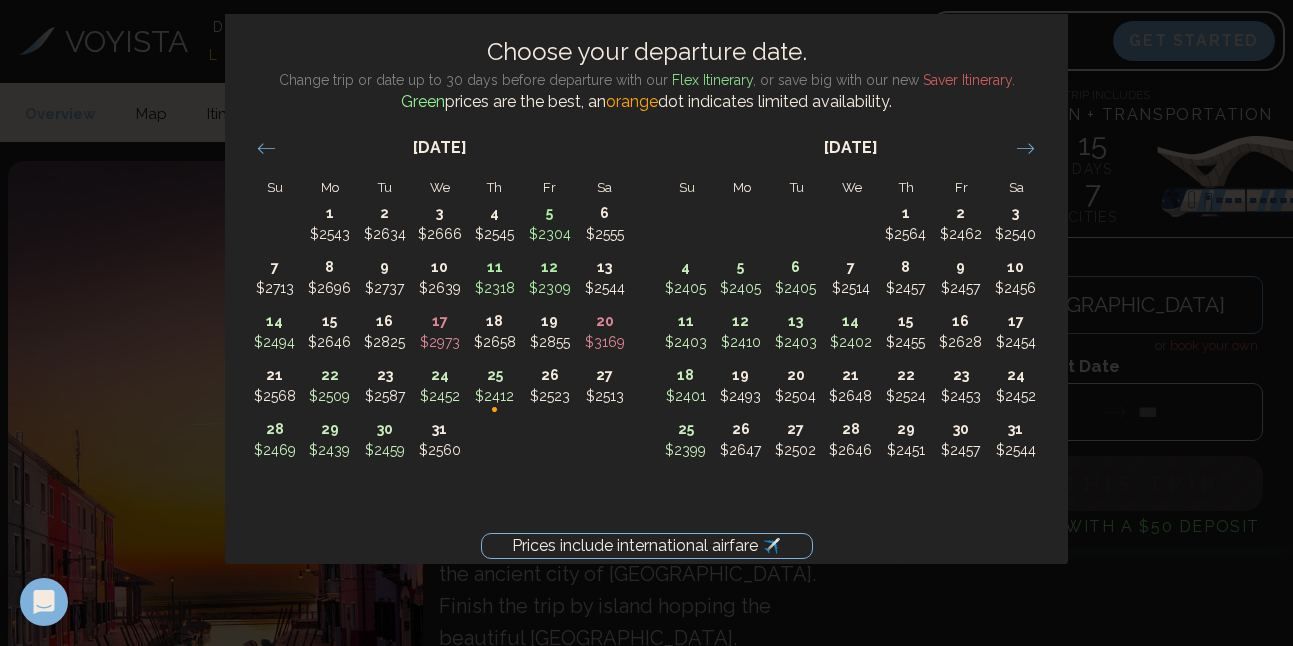 click on "Prices include international airfare ✈️ Choose your departure date. Change trip or date up to 30 days before departure with our   Flex Itinerary , or save big with our new   Saver Itinerary . Green  prices are the best, an  orange  dot indicates limited availability. Su Mo Tu We Th Fr Sa Su Mo Tu We Th Fr Sa [DATE] 1 $2199 2 $2517 3 $2459 4 $2289 5 $2246 6 $2524 7 $2657 8 $2285 9 $2601 10 $2326 11 $2286 12 $2195 13 $2332 14 $2266 15 $2168 16 $2418 17 $2420 • 18 $2194 19 $2172 20 $2136 21 $2481 22 $2401 23 $2665 24 $2612 25 $2209 26 $2246 27 $2233 • 28 $2143 • 29 $2308 30 $2644 [DATE] 1 $2543 2 $2634 3 $2666 4 $2545 5 $2304 6 $2555 7 $2713 8 $2696 9 $2737 10 $2639 11 $2318 12 $2309 13 $2544 14 $2494 15 $2646 16 $2825 17 $2973 18 $2658 19 $2855 20 $3169 21 $2568 22 $2509 23 $2587 24 $2452 25 $2412 • 26 $2523 27 $2513 28 $2469 29 $2439 30 $2459 31 $2560 [DATE] 1 $2564 2 $2462 3 $2540 4 $2405 5 $2405 6 $2405 7 $2514 8 $2457 9 $2457 10 $2456 11 $2403 12 $2410 13 $2403 14 $2402 15 16" at bounding box center (646, 323) 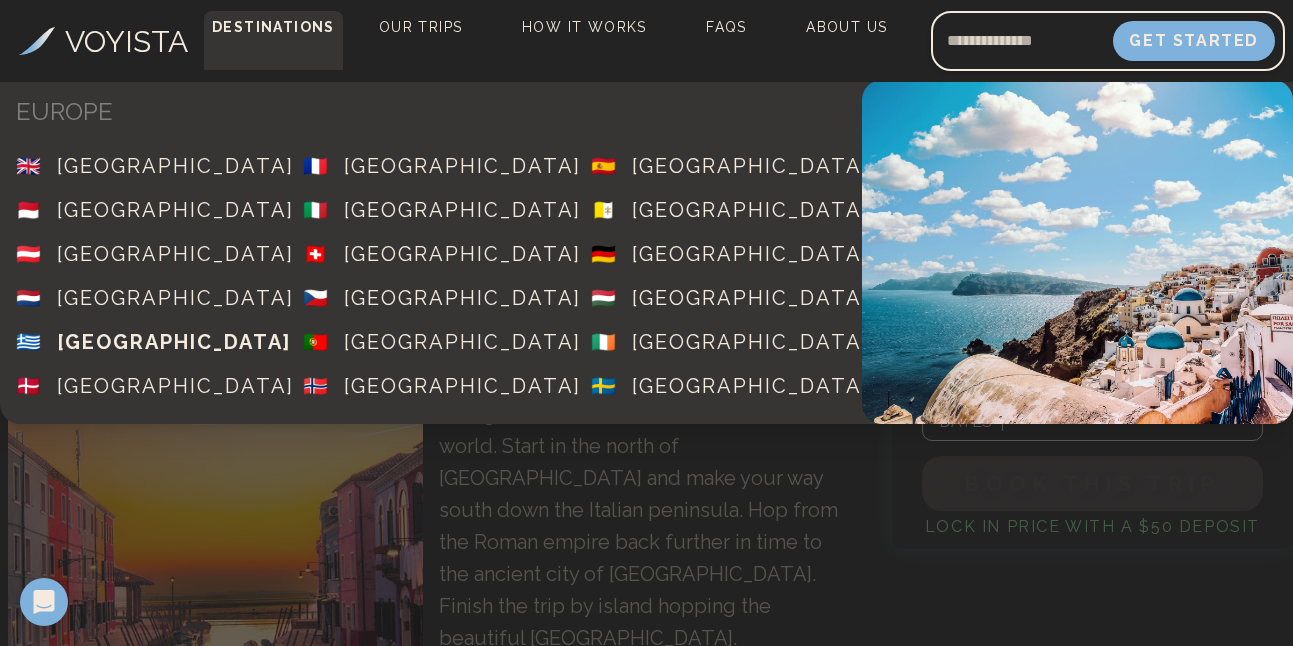 click on "[GEOGRAPHIC_DATA]" at bounding box center [174, 342] 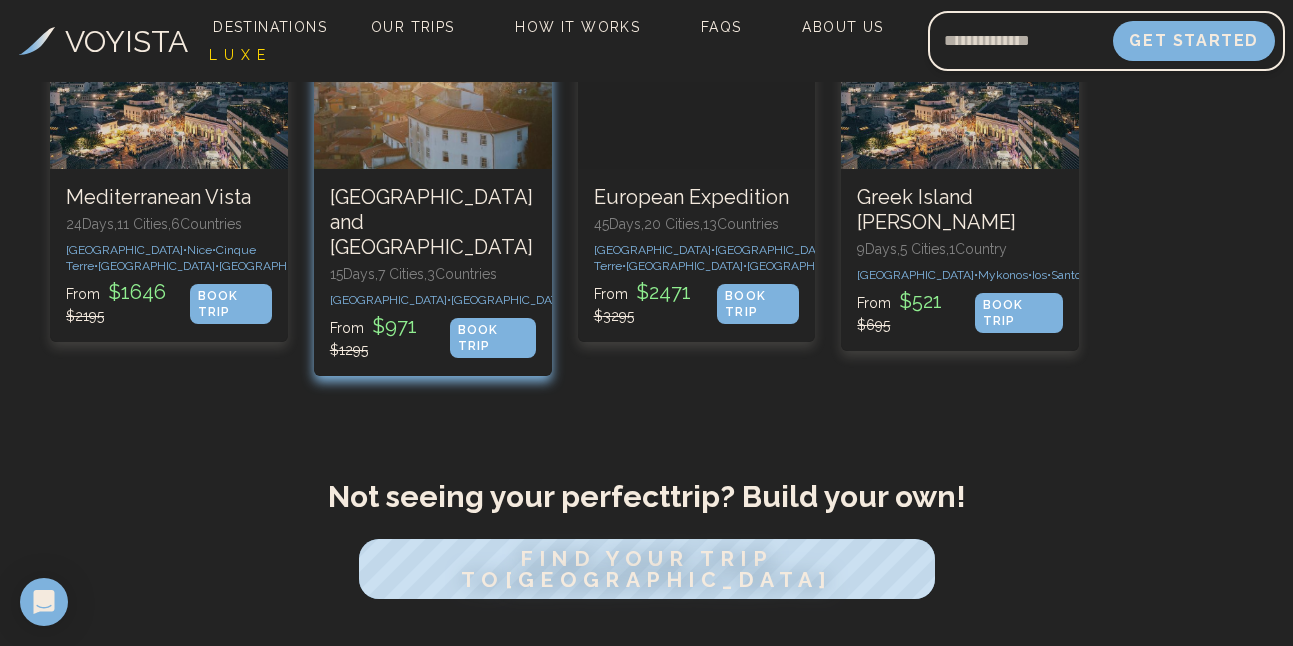 scroll, scrollTop: 654, scrollLeft: 0, axis: vertical 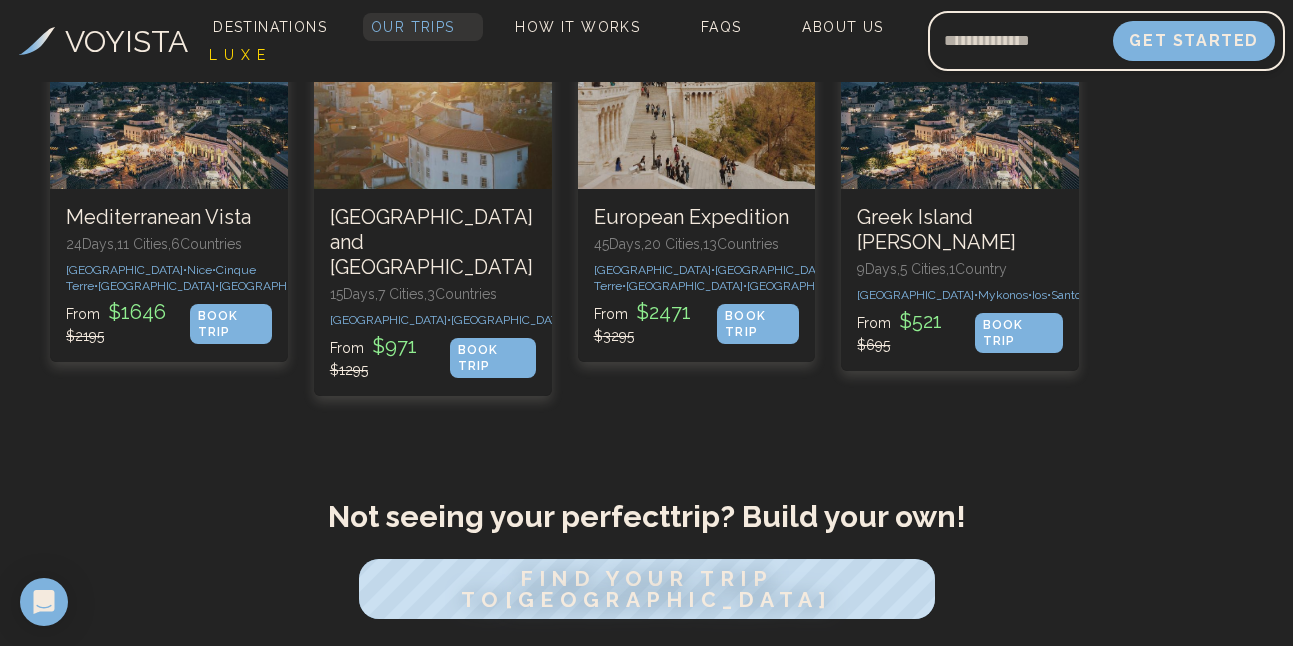 click on "Our Trips" at bounding box center [413, 27] 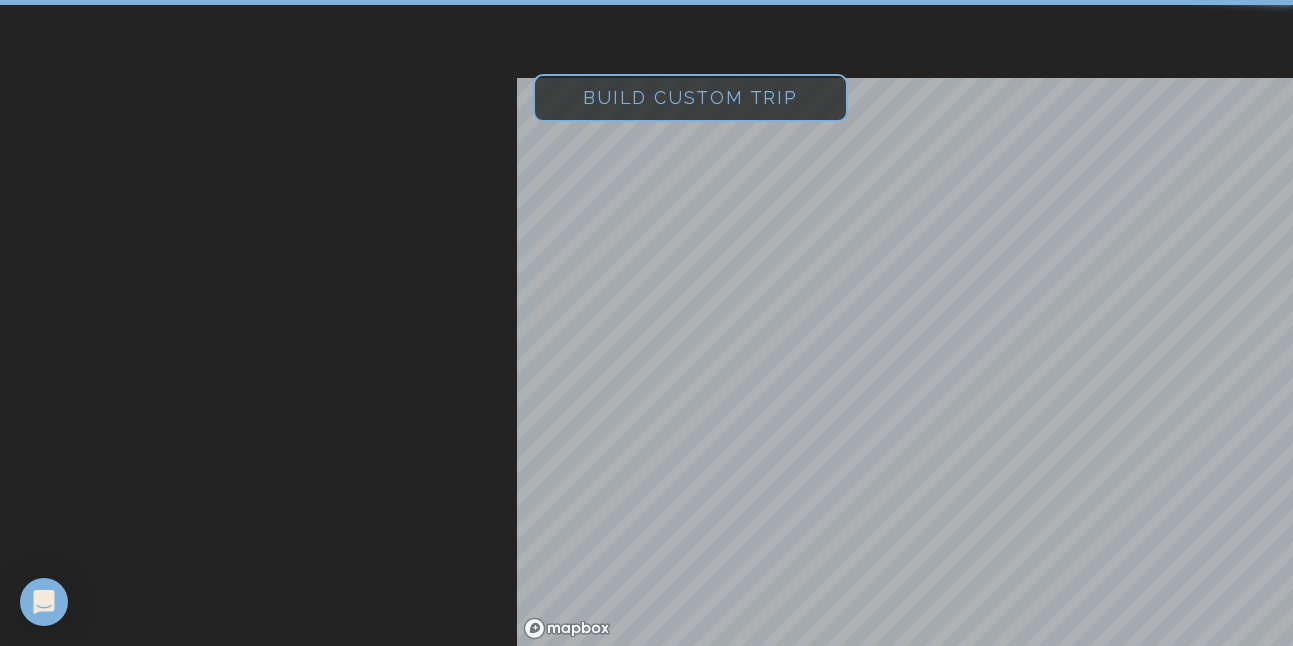 scroll, scrollTop: 0, scrollLeft: 0, axis: both 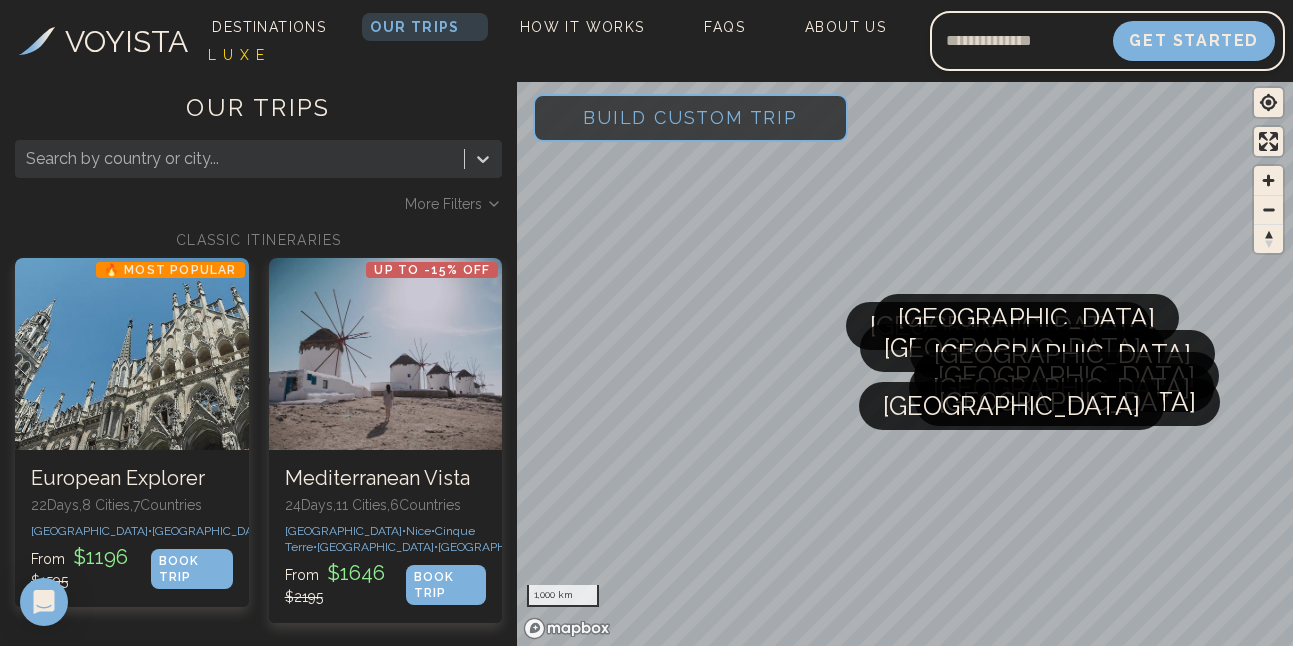 click at bounding box center [240, 159] 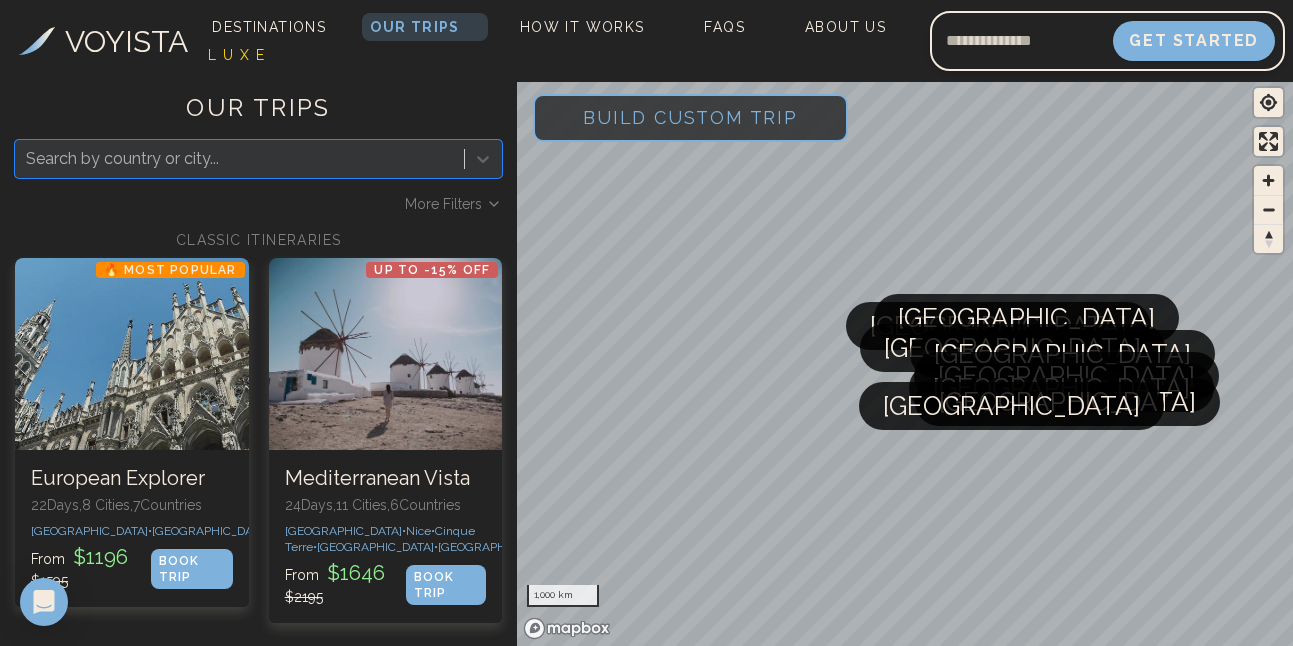 click at bounding box center (240, 159) 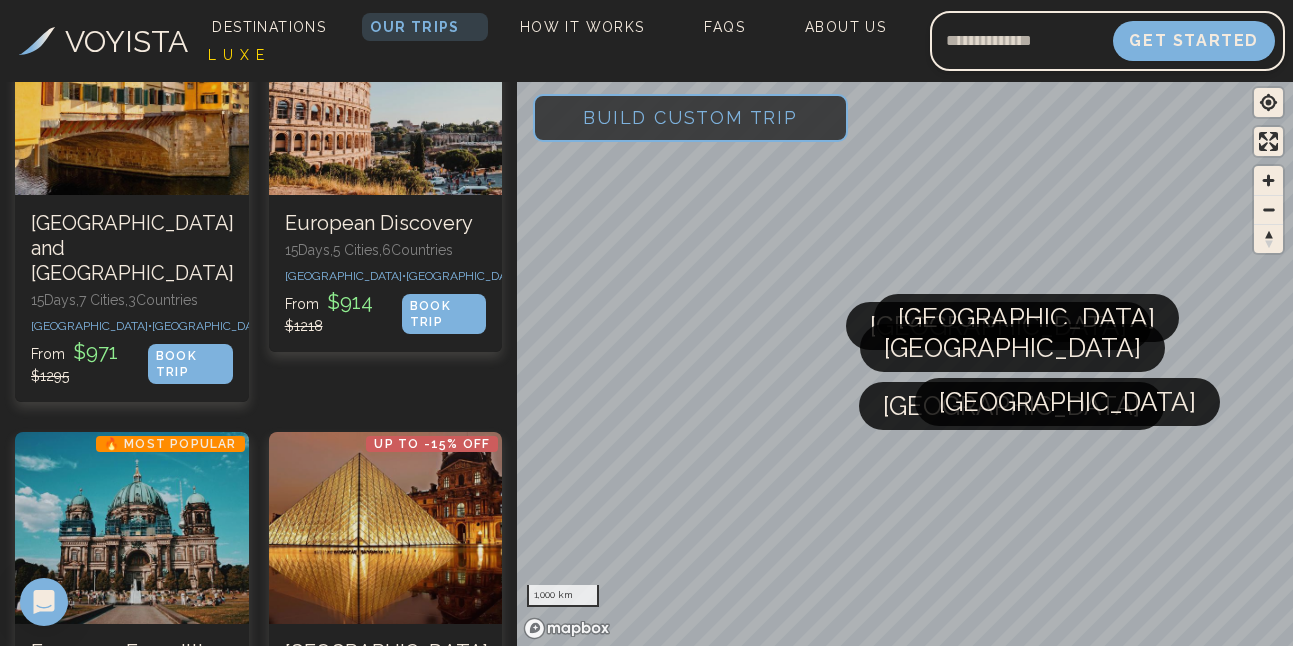 scroll, scrollTop: 648, scrollLeft: 0, axis: vertical 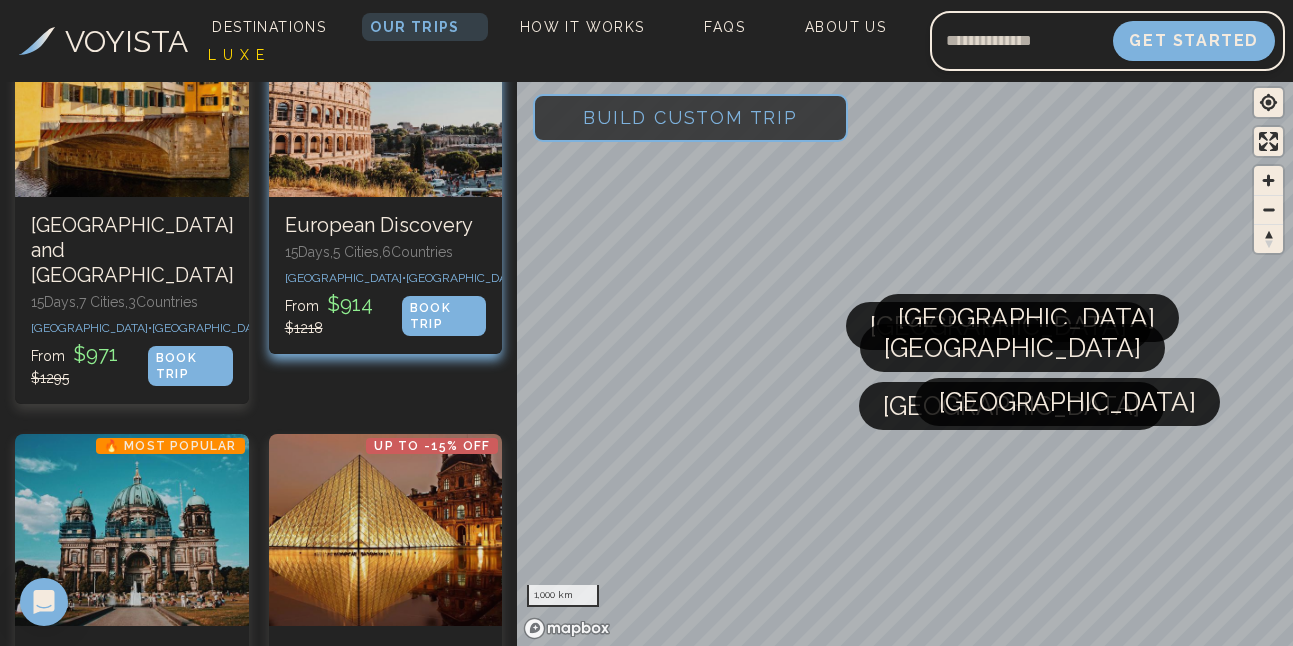 click on "BOOK TRIP" at bounding box center (444, 316) 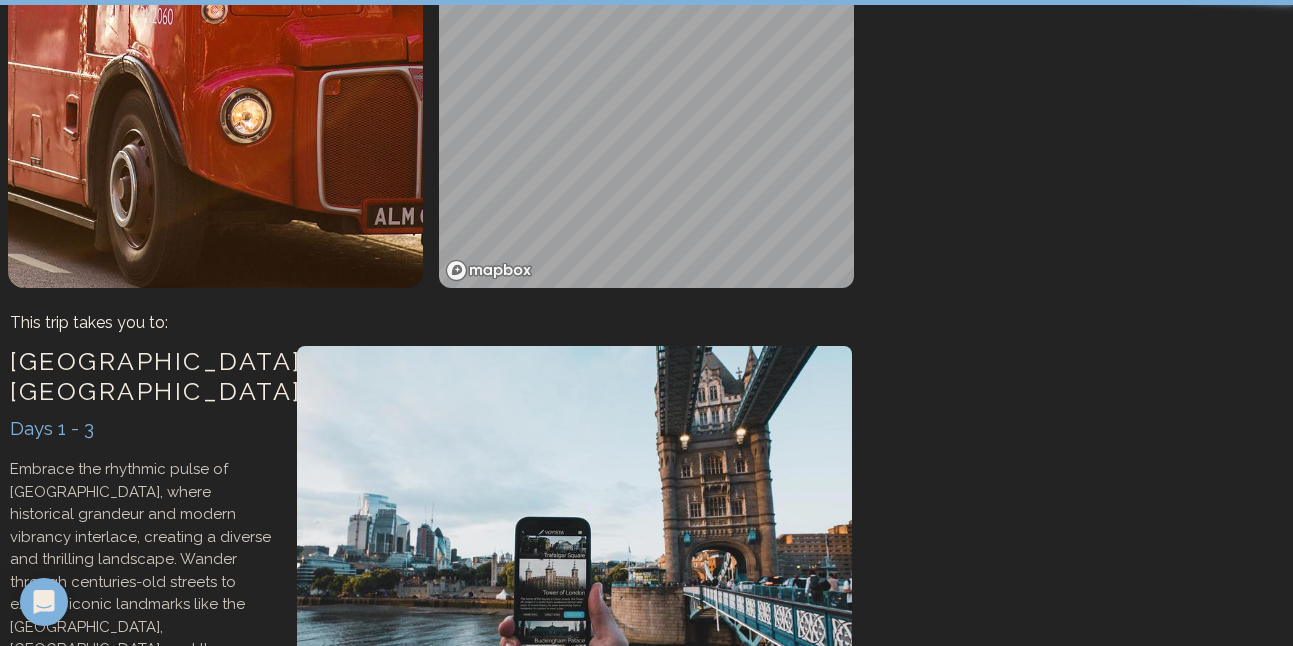 scroll, scrollTop: 0, scrollLeft: 0, axis: both 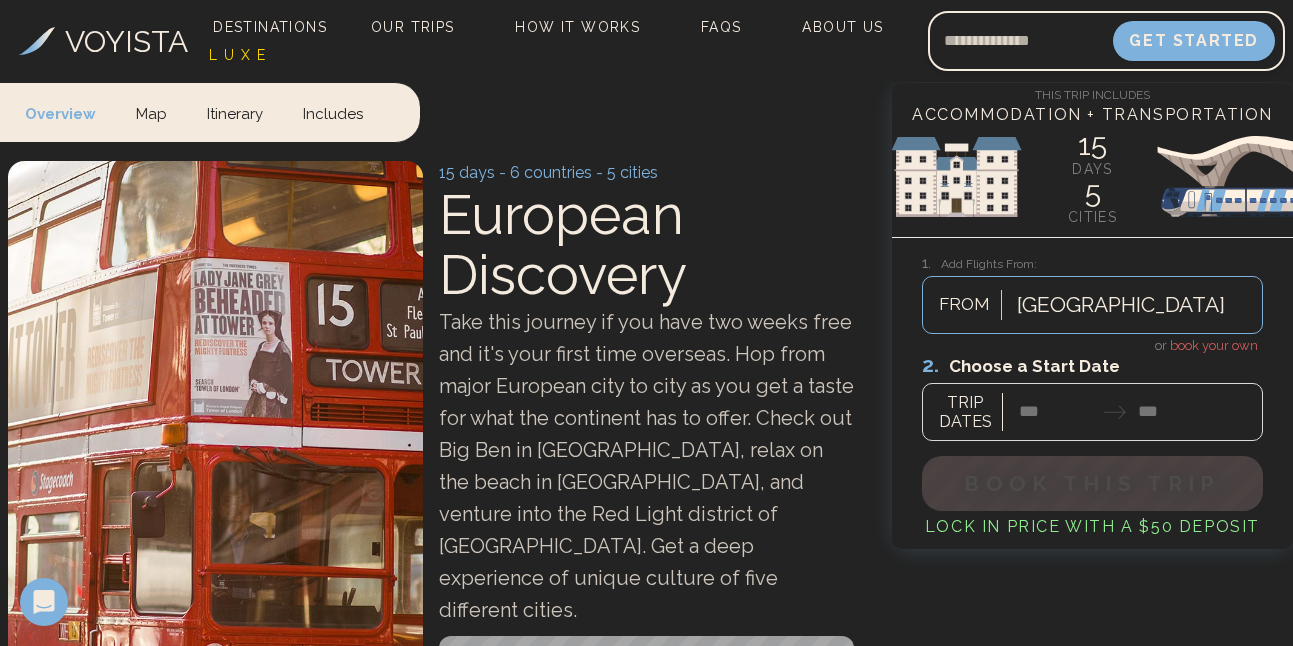 click at bounding box center (1092, 396) 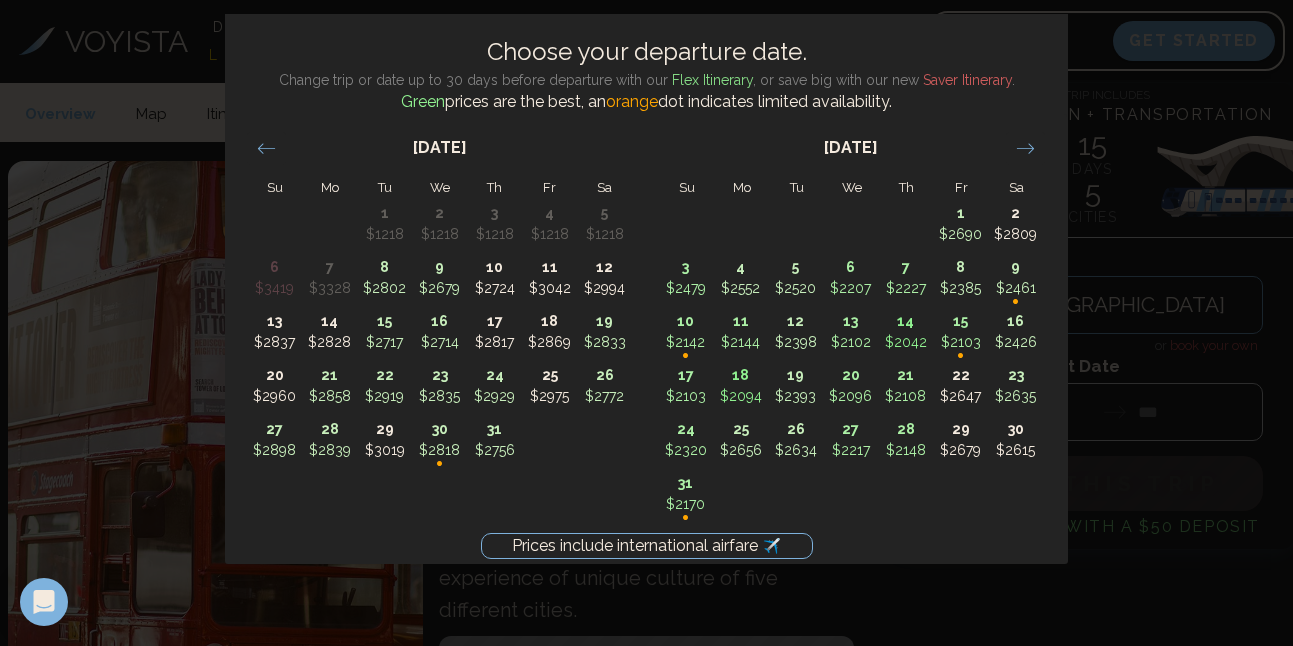 click on "Prices include international airfare ✈️ Choose your departure date. Change trip or date up to 30 days before departure with our   Flex Itinerary , or save big with our new   Saver Itinerary . Green  prices are the best, an  orange  dot indicates limited availability. Su Mo Tu We Th Fr Sa Su Mo Tu We Th Fr Sa [DATE] 1 $1218 2 $1218 3 $1218 4 $1218 5 $1218 6 $1218 7 $1218 8 $1218 9 $1218 10 $1218 11 $1218 12 $1218 13 $1218 14 $1218 15 $1218 16 $1218 17 $1218 18 $1218 19 $1218 20 $1218 21 $1218 22 $1218 23 $1218 24 $1218 25 $1218 26 $1218 27 $1218 28 $1218 29 $1218 30 $1218 [DATE] 1 $1218 2 $1218 3 $1218 4 $1218 5 $1218 6 $3419 7 $3328 8 $2802 9 $2679 10 $2724 11 $3042 12 $2994 13 $2837 14 $2828 15 $2717 16 $2714 17 $2817 18 $2869 19 $2833 20 $2960 21 $2858 22 $2919 23 $2835 24 $2929 25 $2975 26 $2772 27 $2898 28 $2839 29 $3019 30 $2818 • 31 $2756 [DATE] 1 $2690 2 $2809 3 $2479 4 $2552 5 $2520 6 $2207 7 $2227 8 $2385 9 $2461 • 10 $2142 • 11 $2144 12 $2398 13 $2102 14 $2042 15 $2103 • 16 17" at bounding box center (646, 323) 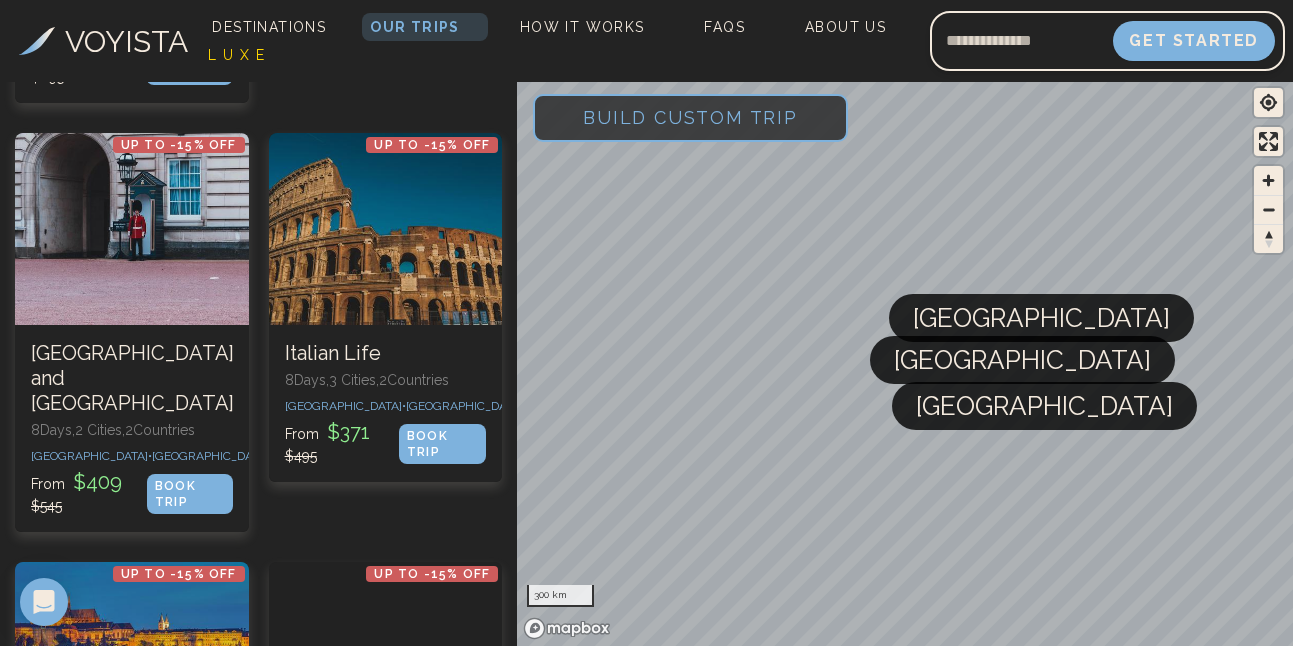 scroll, scrollTop: 2684, scrollLeft: 0, axis: vertical 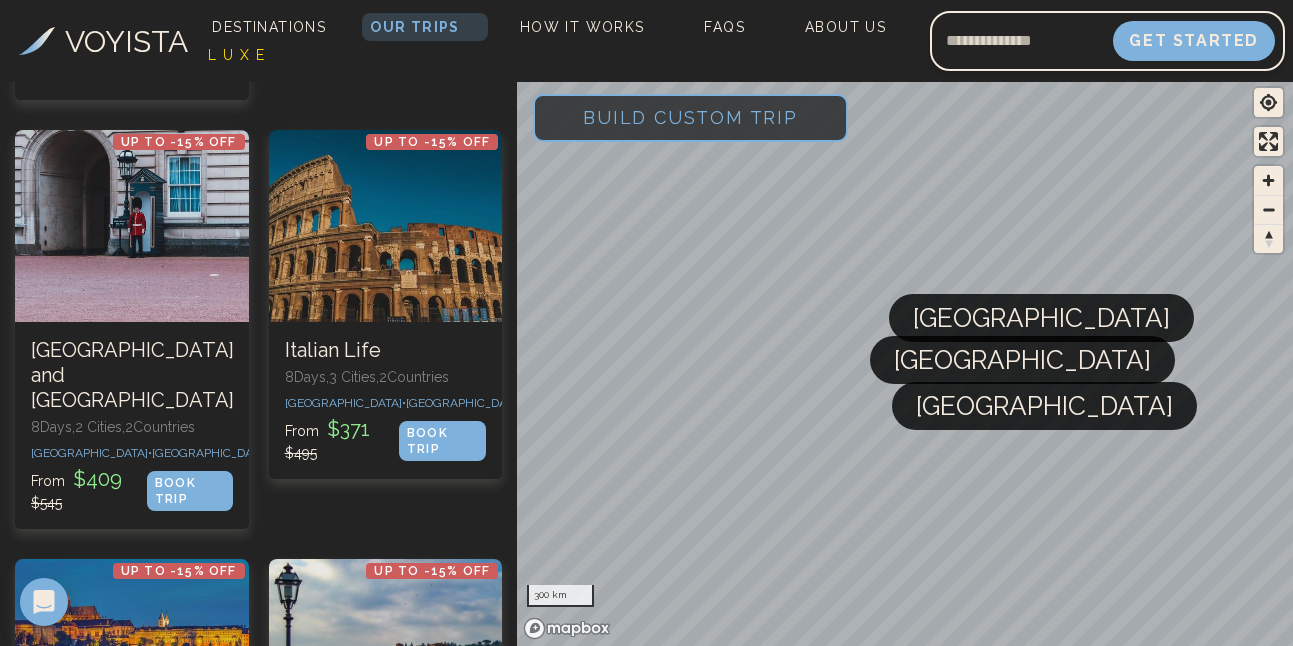 click on "8  Days,  3   Cities,  2  Countr ies" at bounding box center [386, 377] 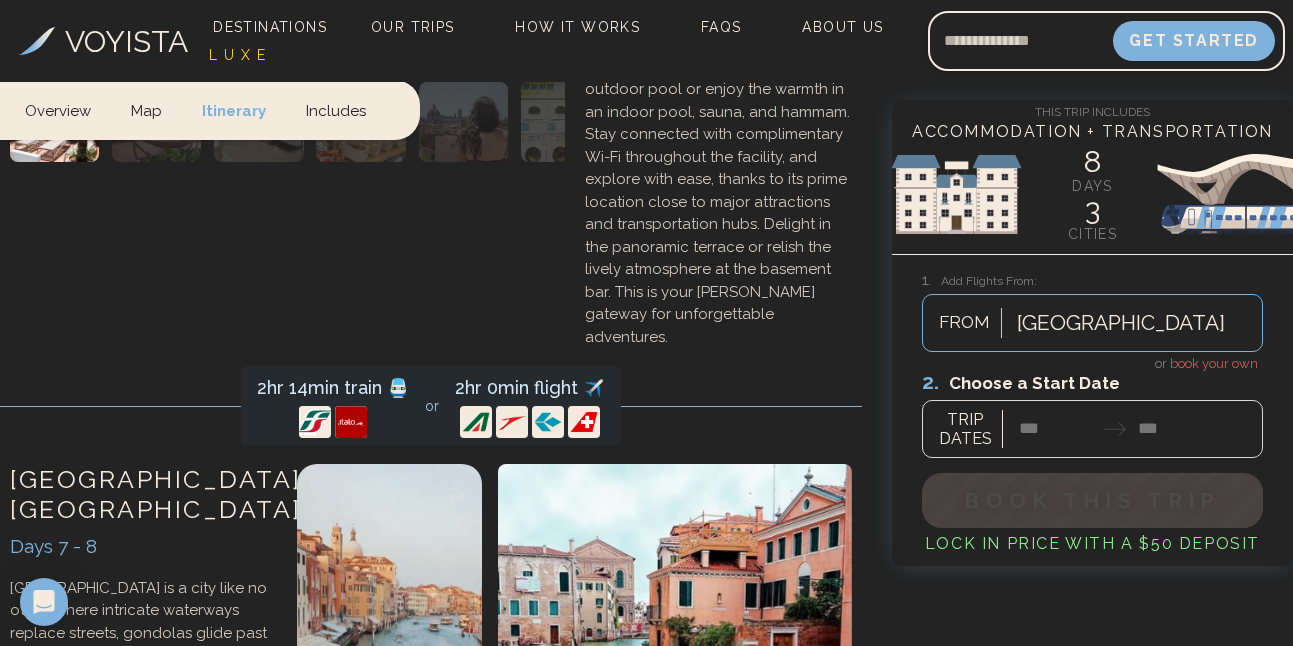 scroll, scrollTop: 3508, scrollLeft: 0, axis: vertical 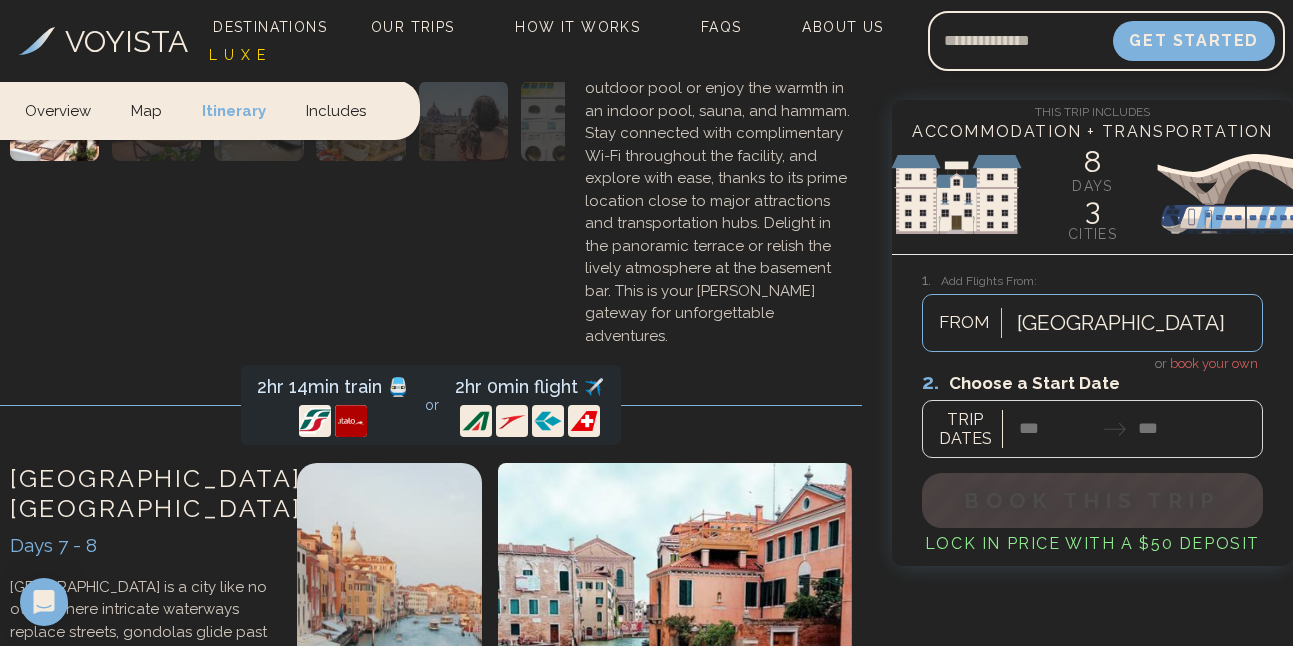 click at bounding box center [1092, 413] 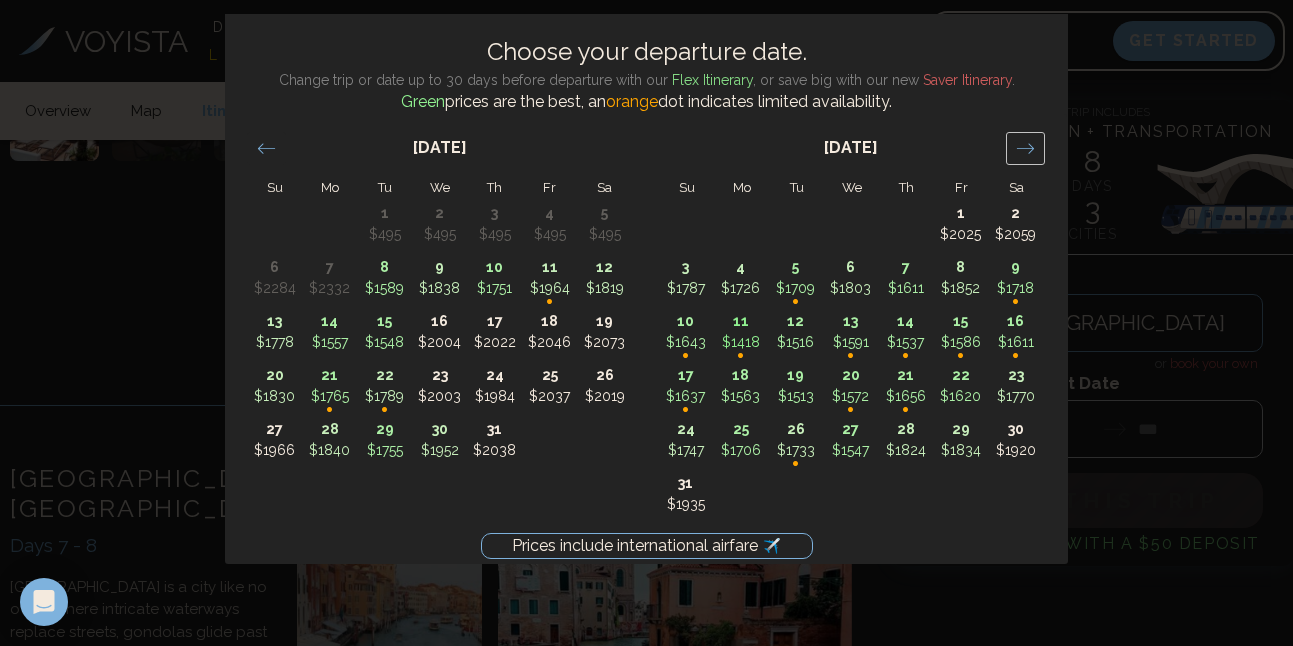 click 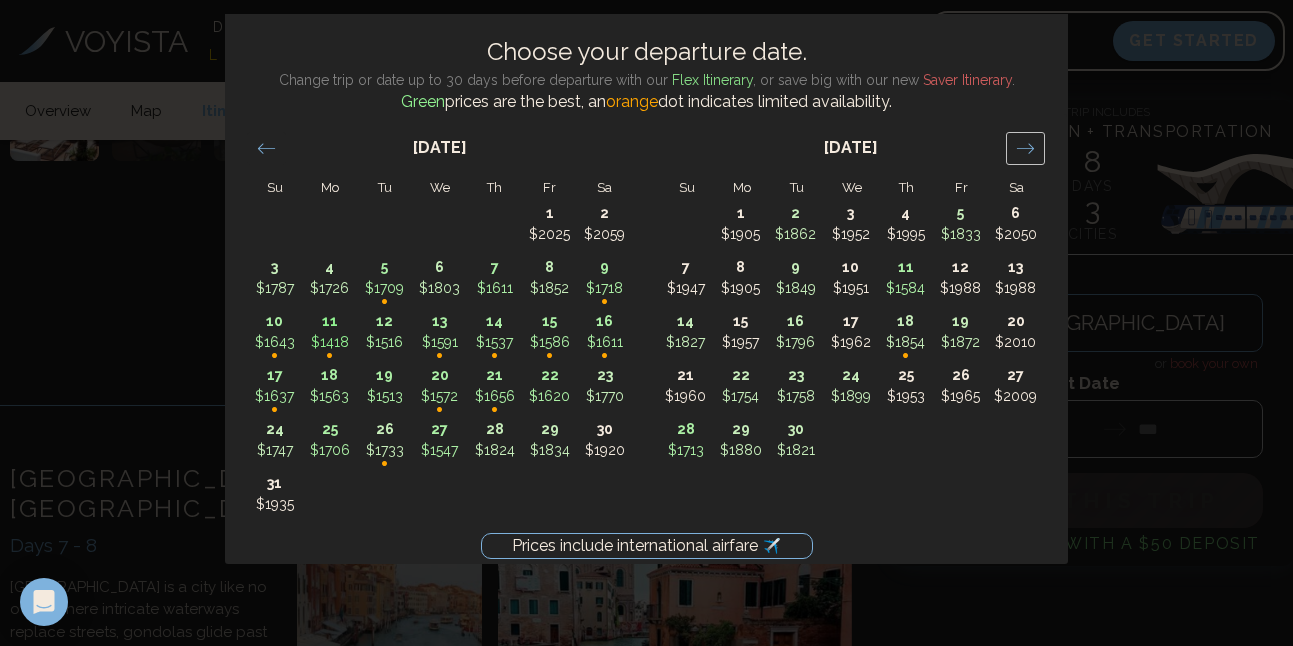 click 